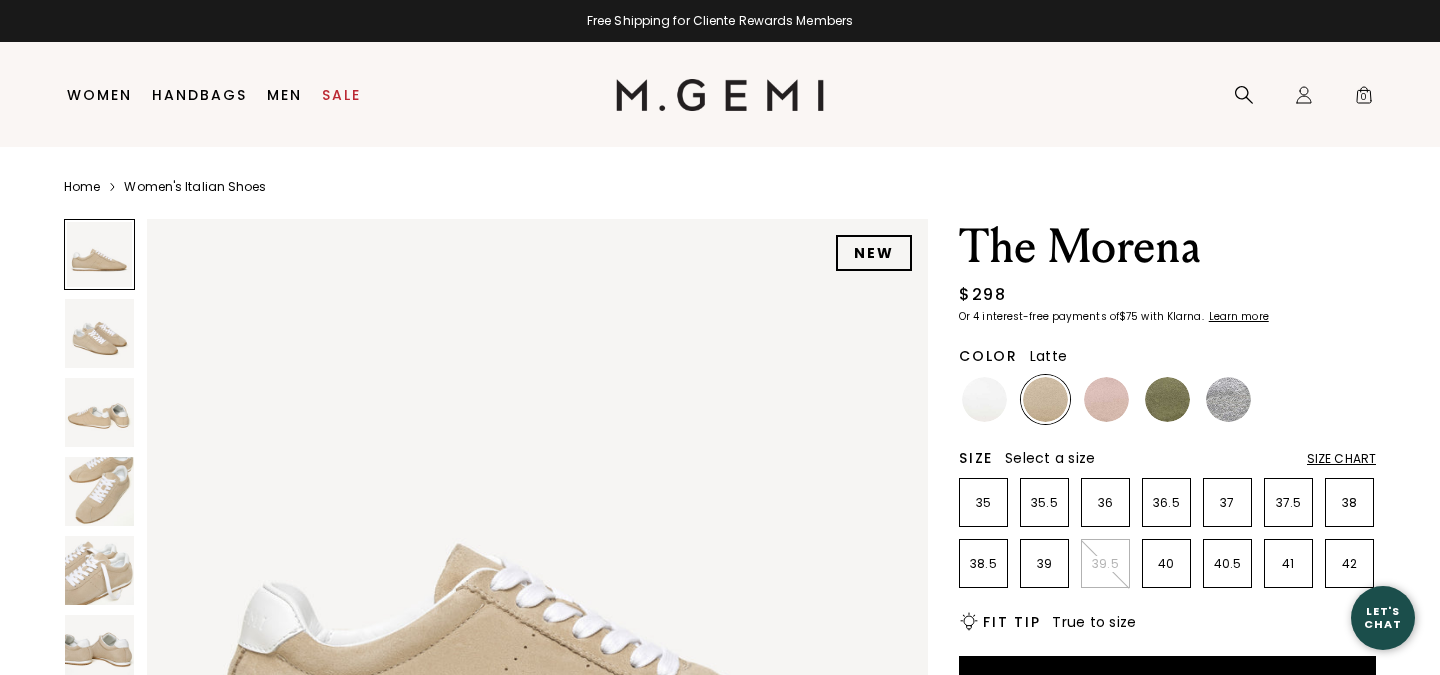 scroll, scrollTop: 0, scrollLeft: 0, axis: both 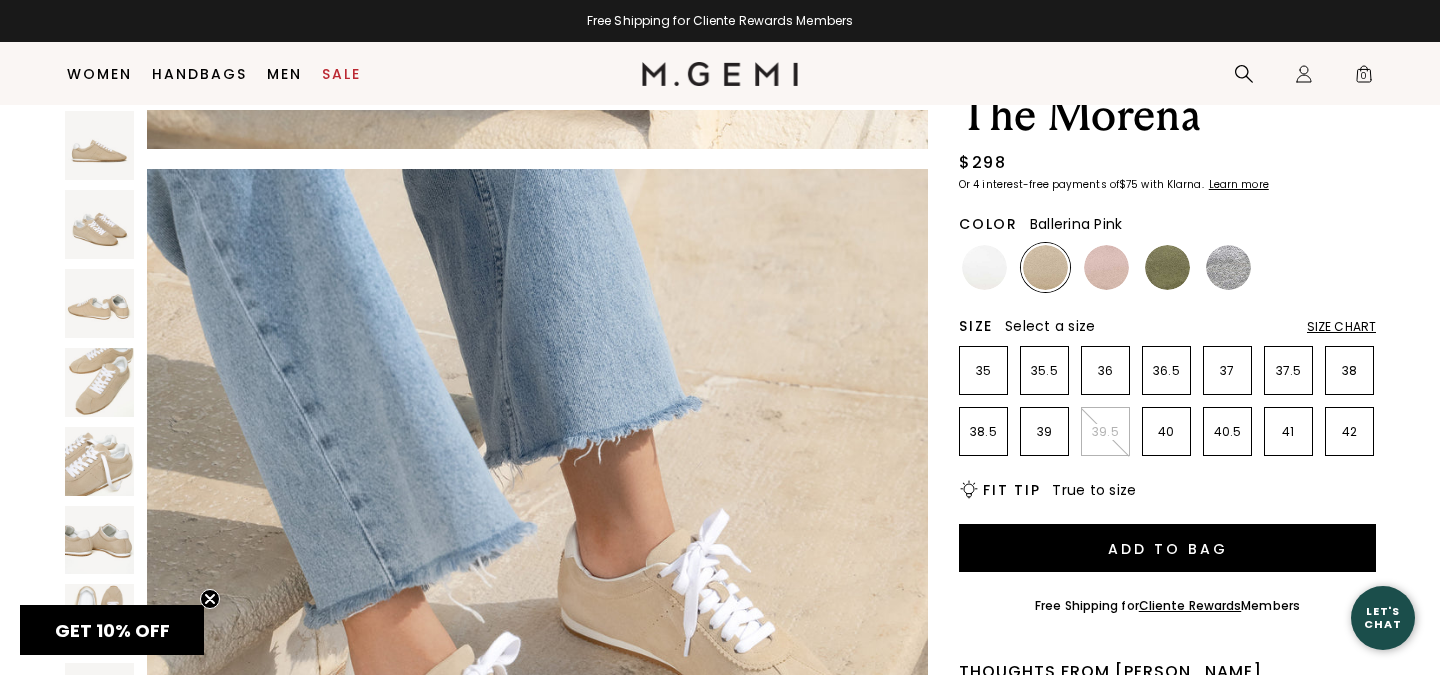 click at bounding box center (1106, 267) 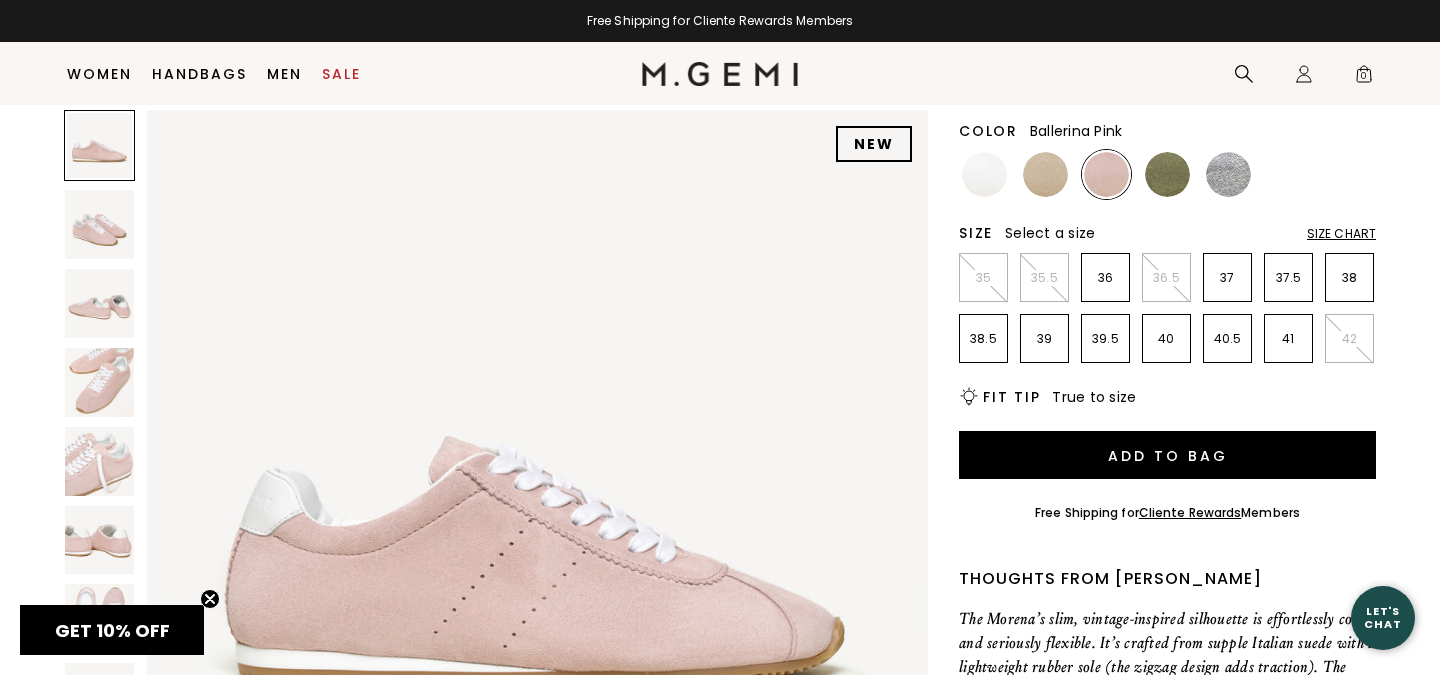 scroll, scrollTop: 185, scrollLeft: 0, axis: vertical 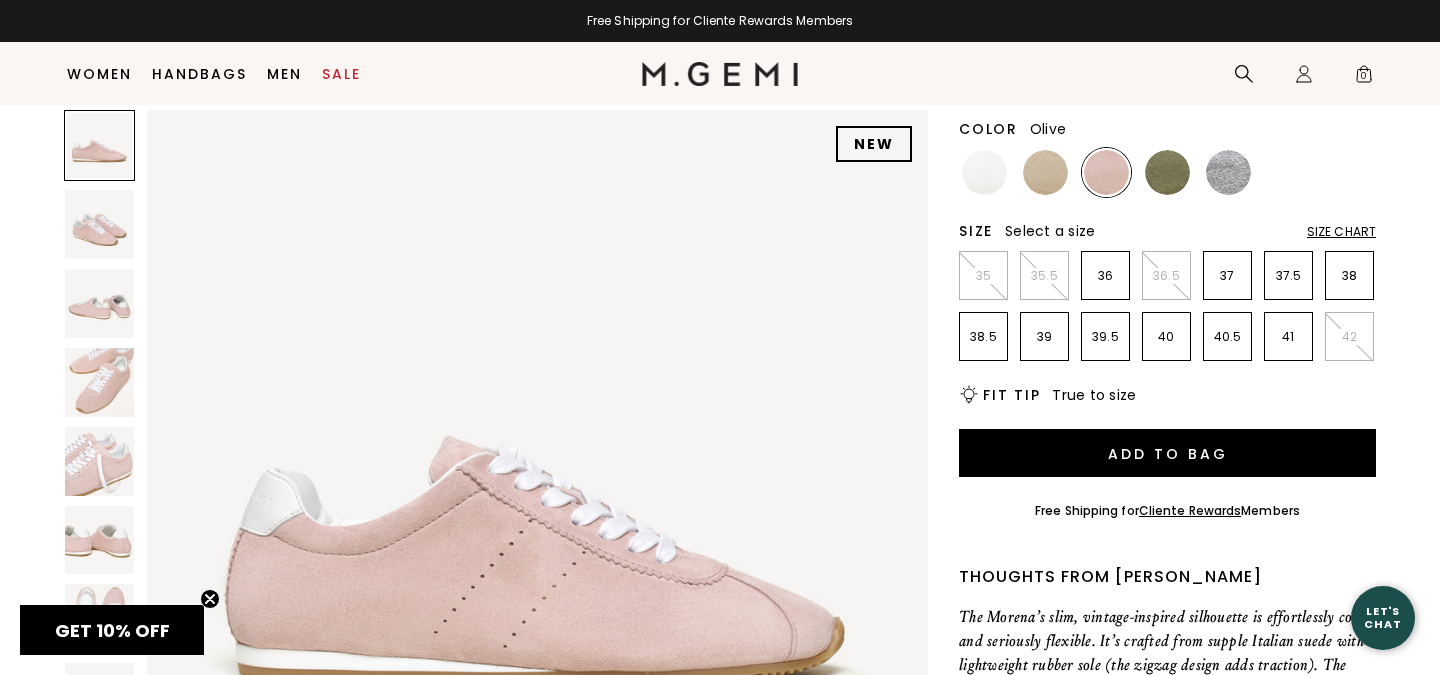 click at bounding box center (1167, 172) 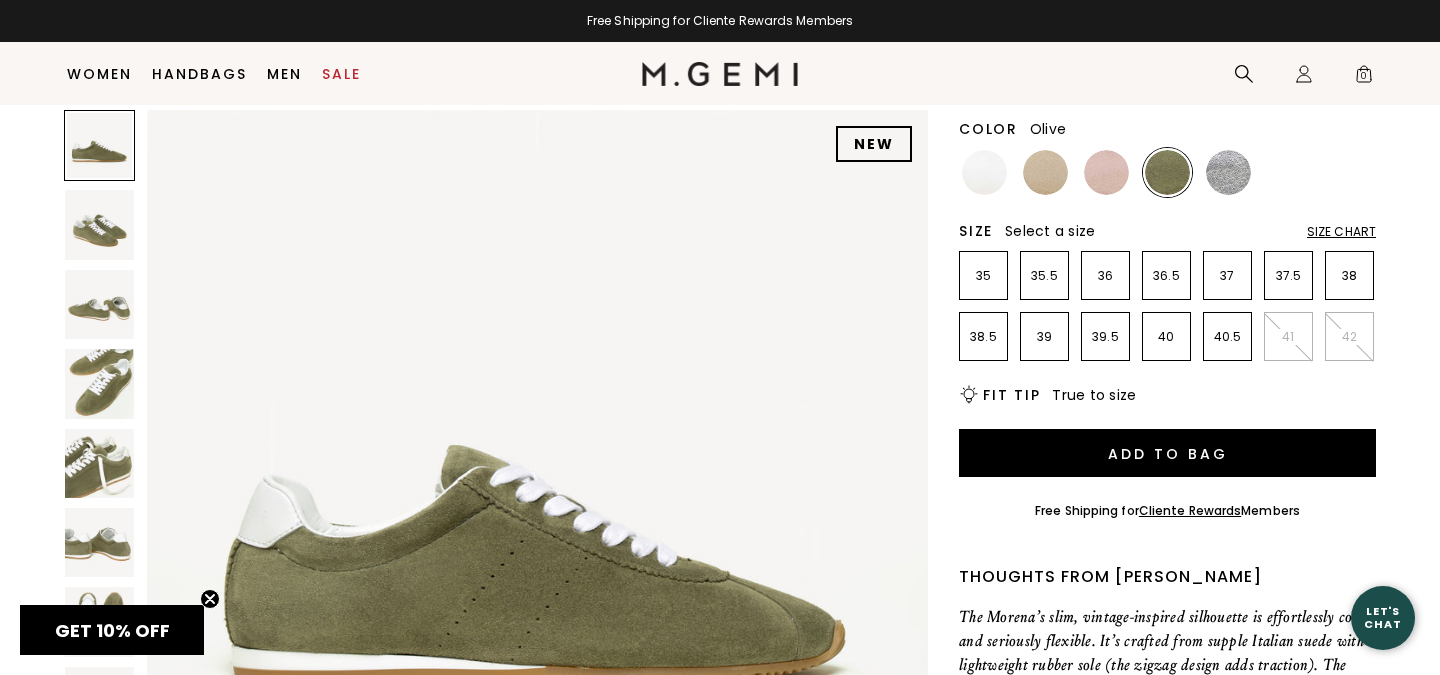 scroll, scrollTop: 0, scrollLeft: 0, axis: both 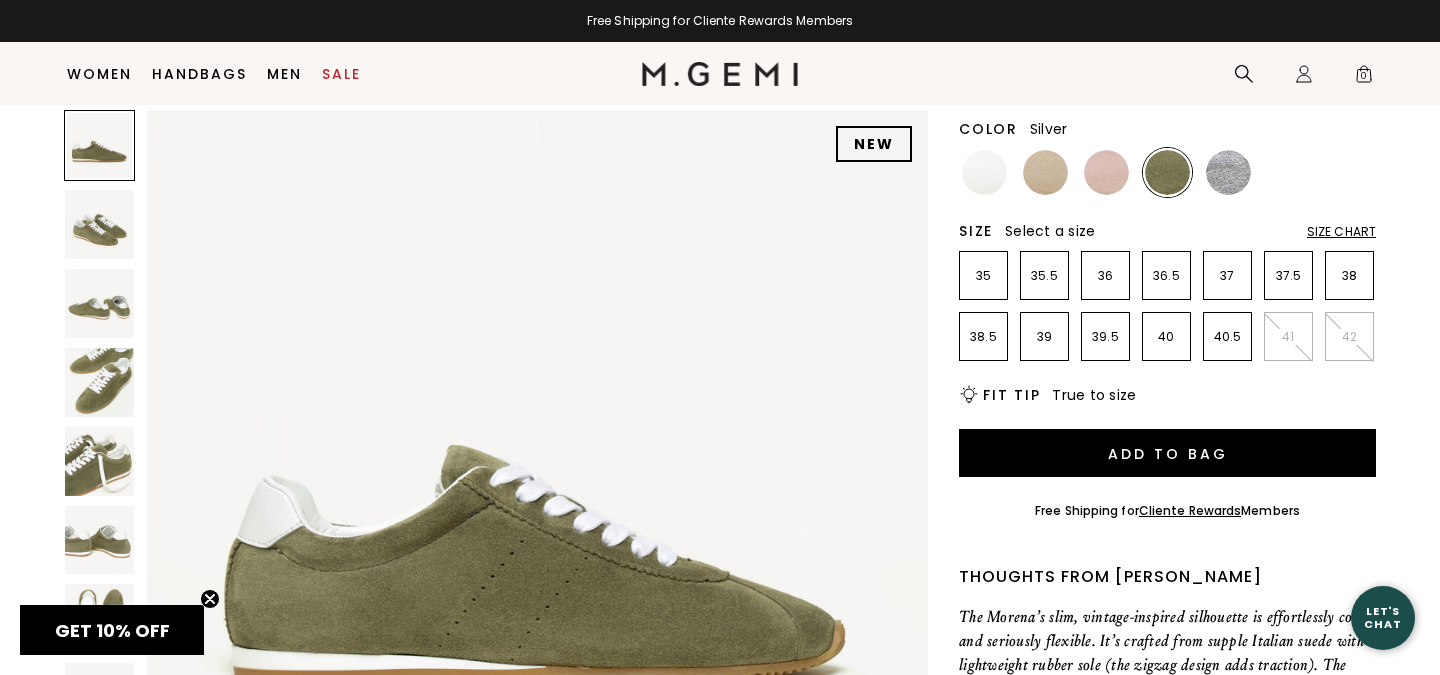 click at bounding box center [1228, 172] 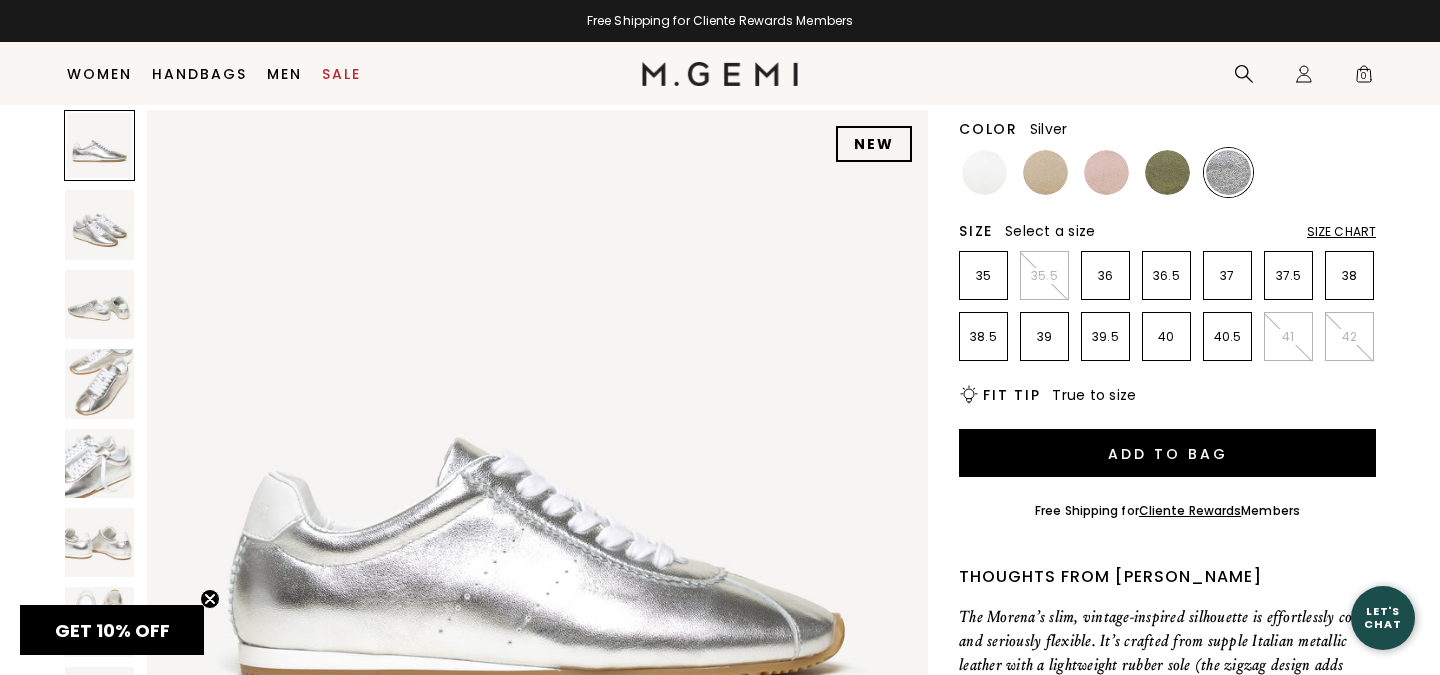 scroll, scrollTop: 0, scrollLeft: 0, axis: both 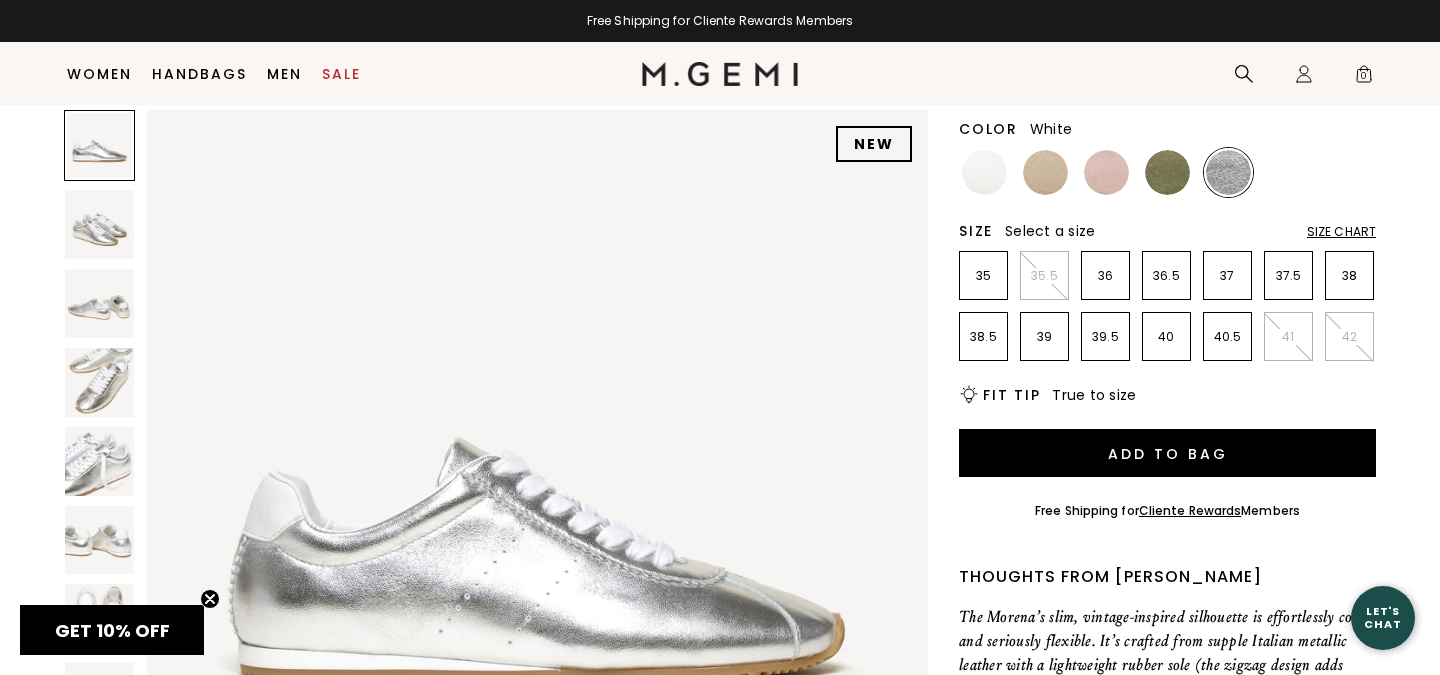 click at bounding box center [984, 172] 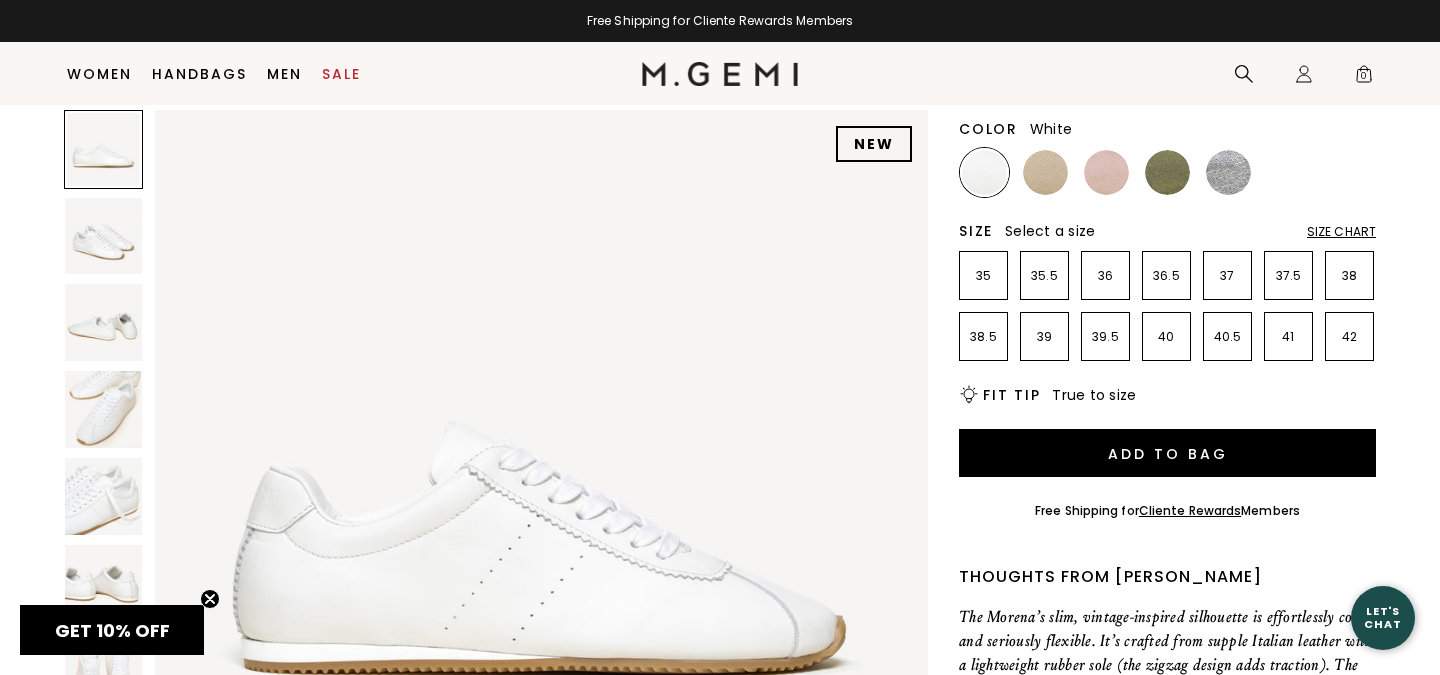 scroll, scrollTop: 0, scrollLeft: 0, axis: both 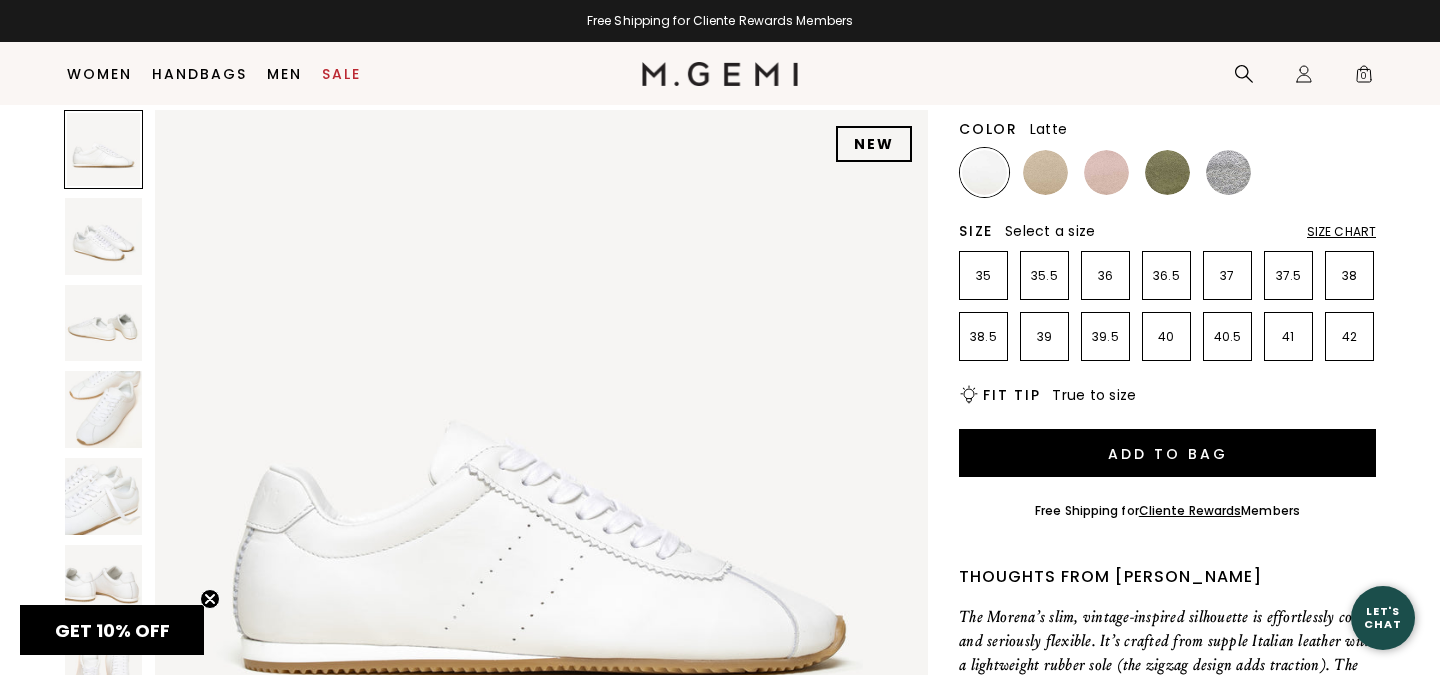 click at bounding box center [1045, 172] 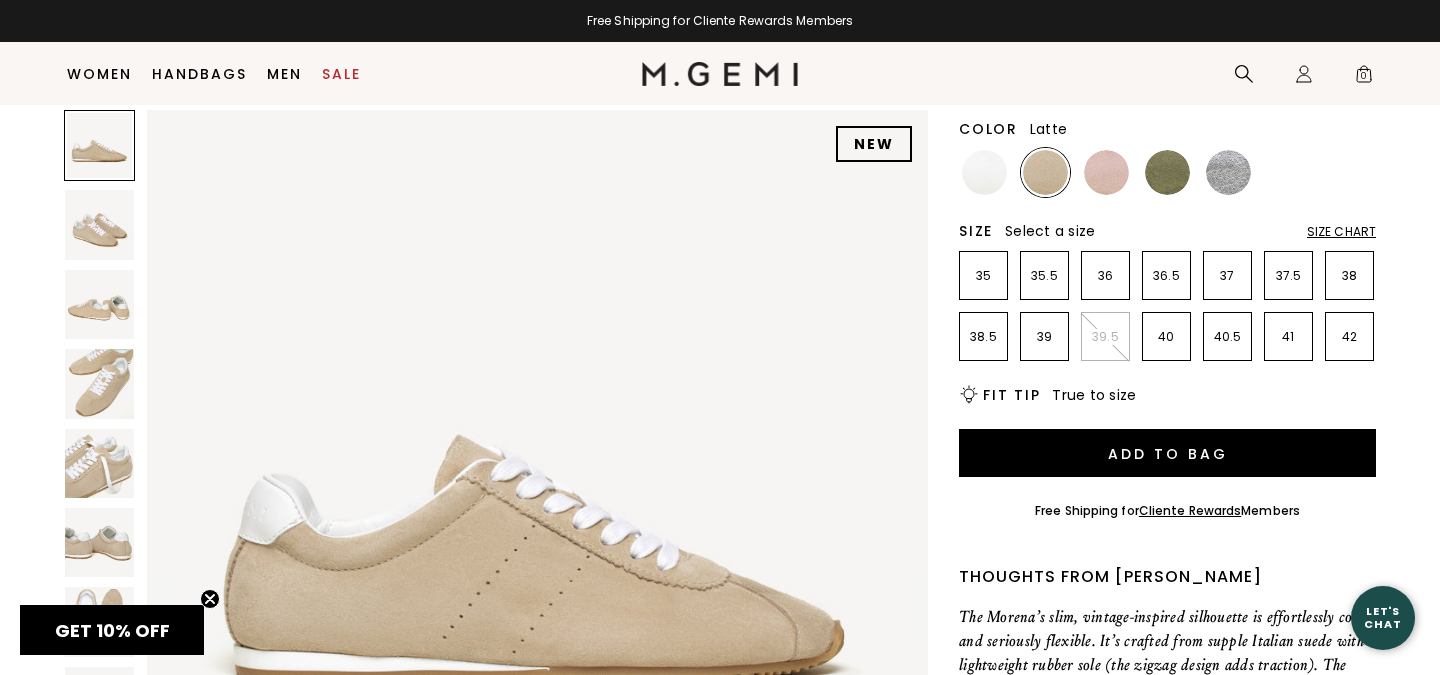 scroll, scrollTop: 0, scrollLeft: 0, axis: both 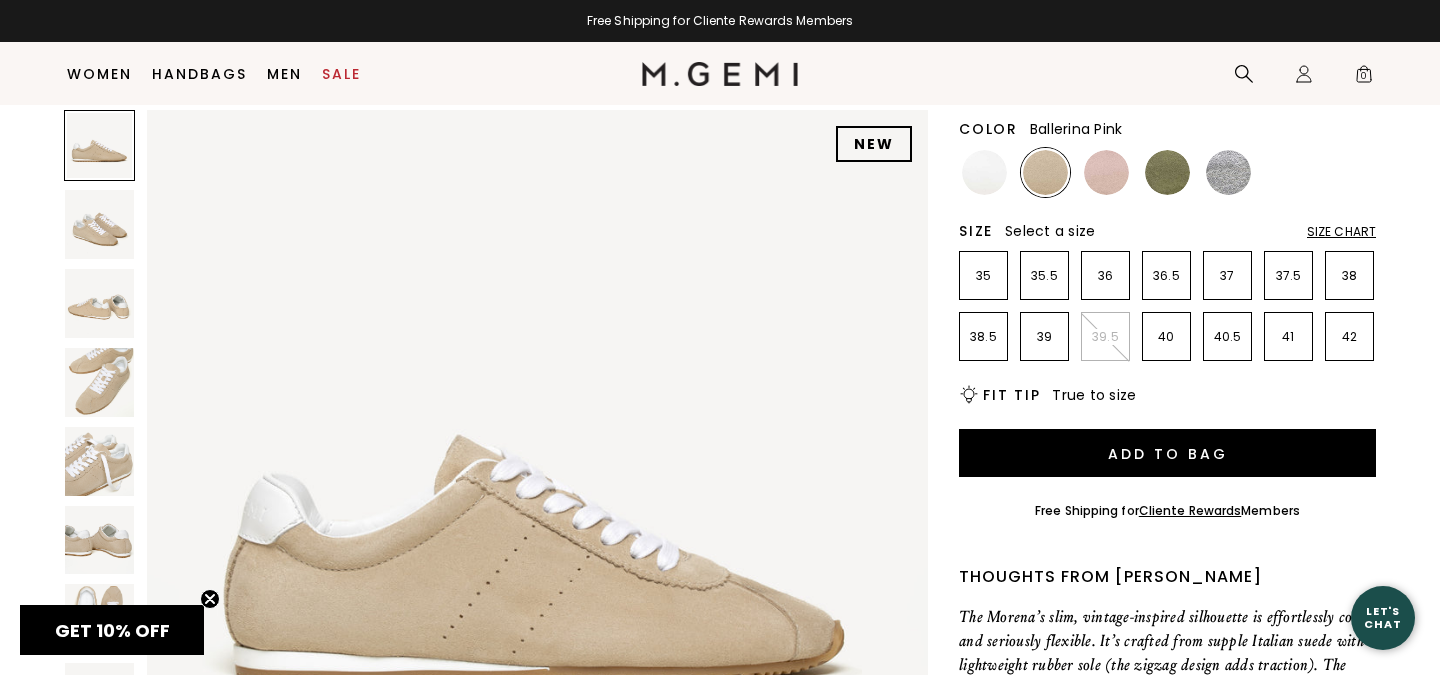 click at bounding box center (1106, 172) 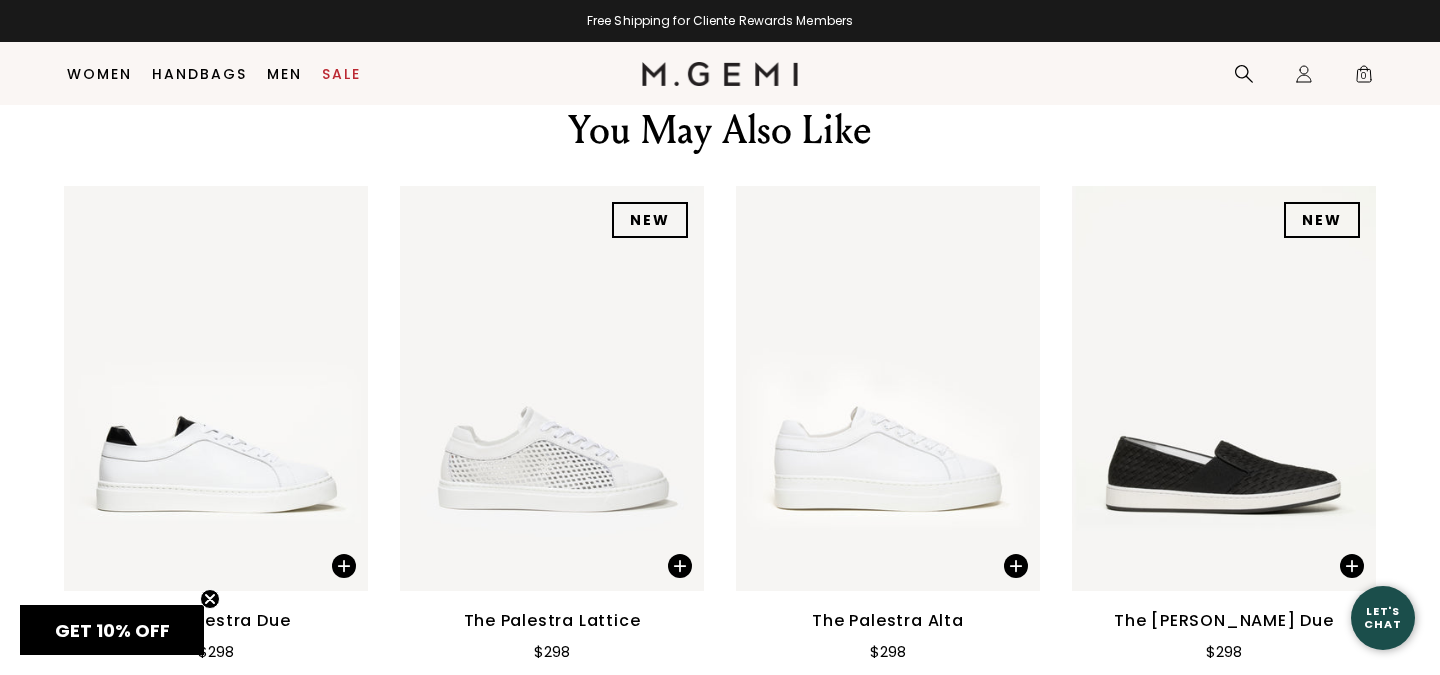 scroll, scrollTop: 2552, scrollLeft: 0, axis: vertical 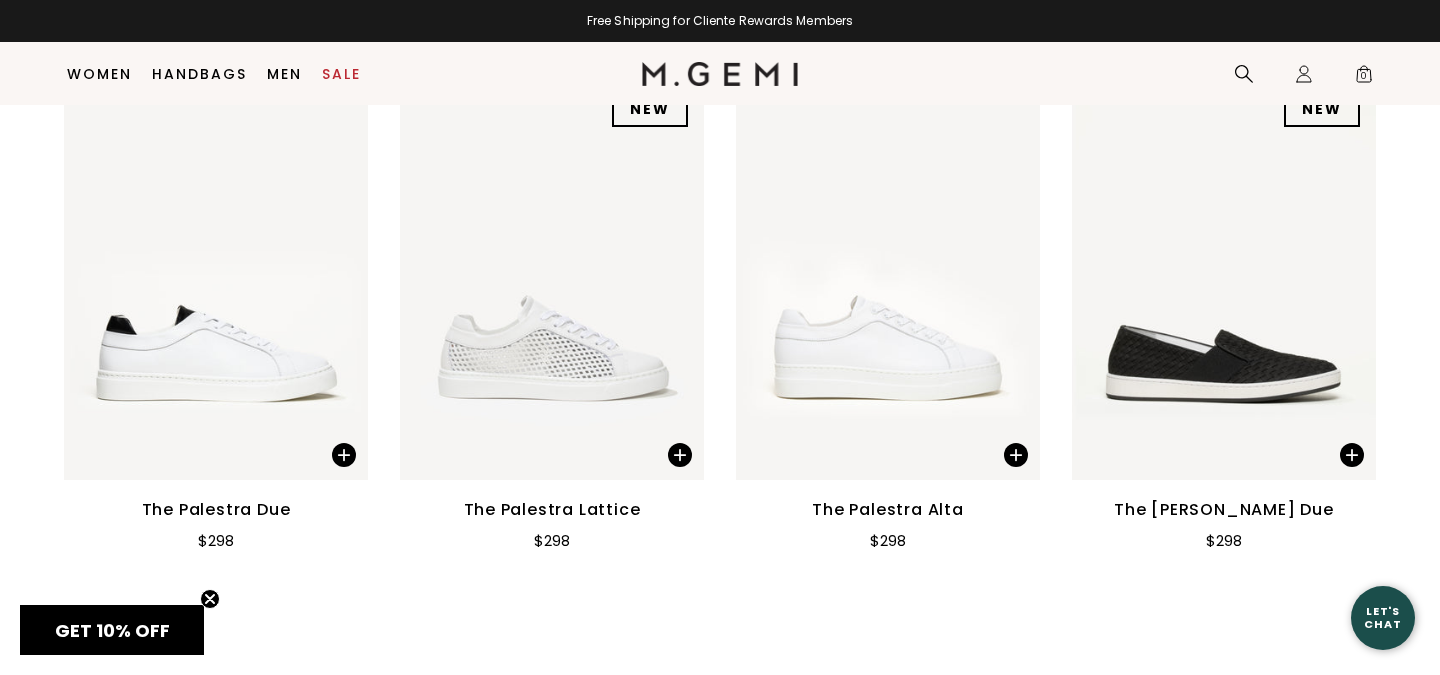 click at bounding box center (888, 277) 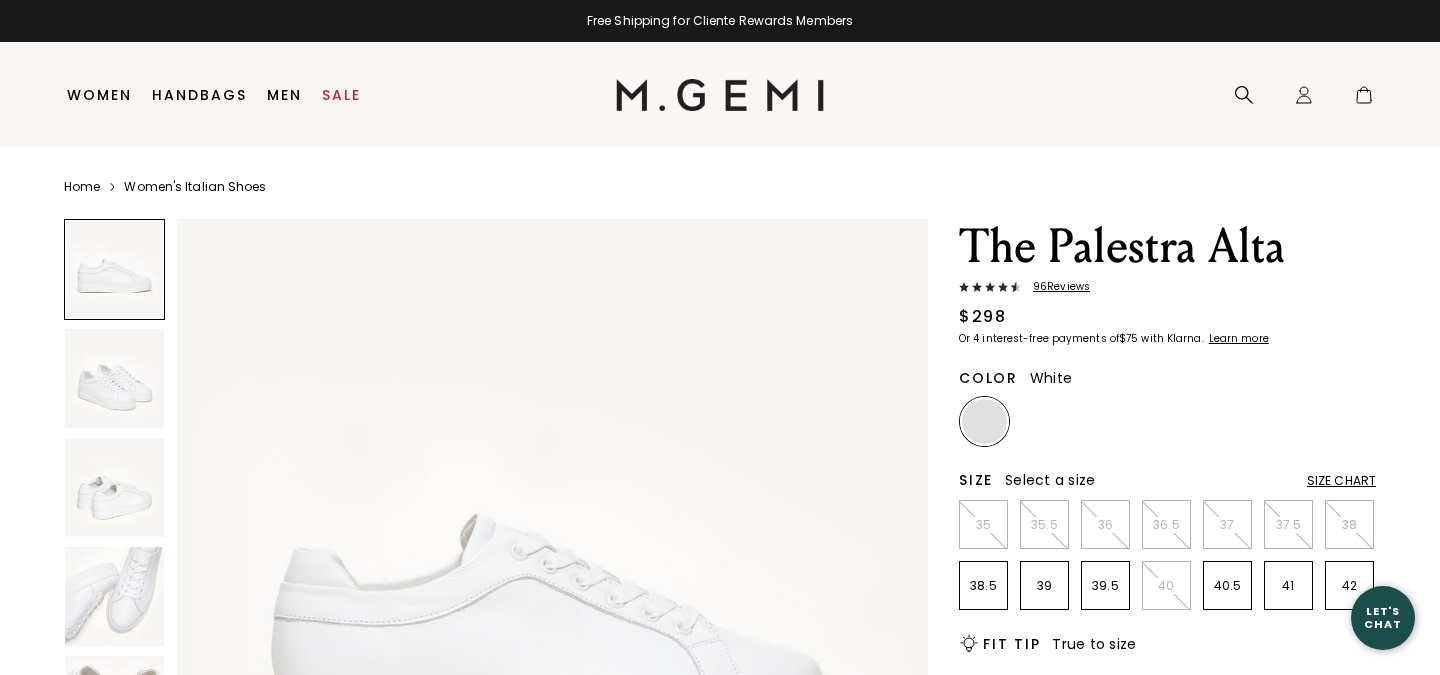 scroll, scrollTop: 0, scrollLeft: 0, axis: both 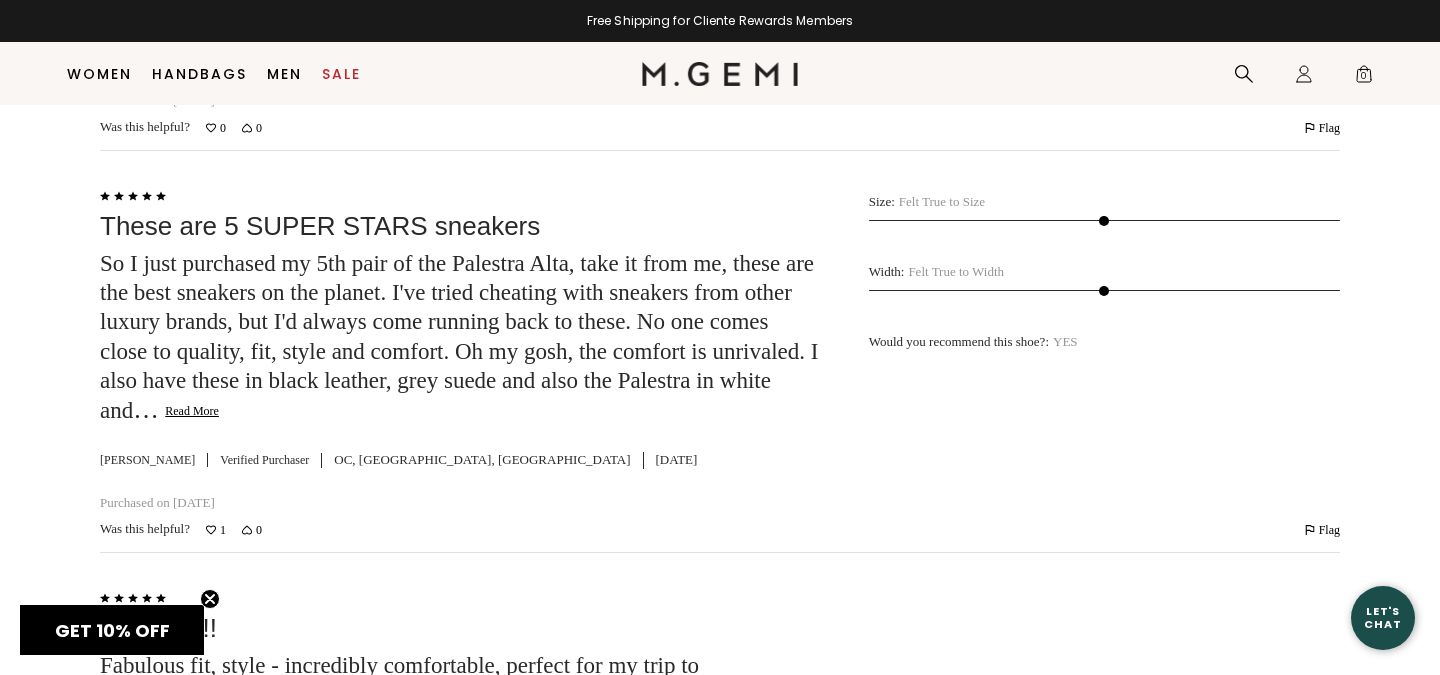 click on "Read More" 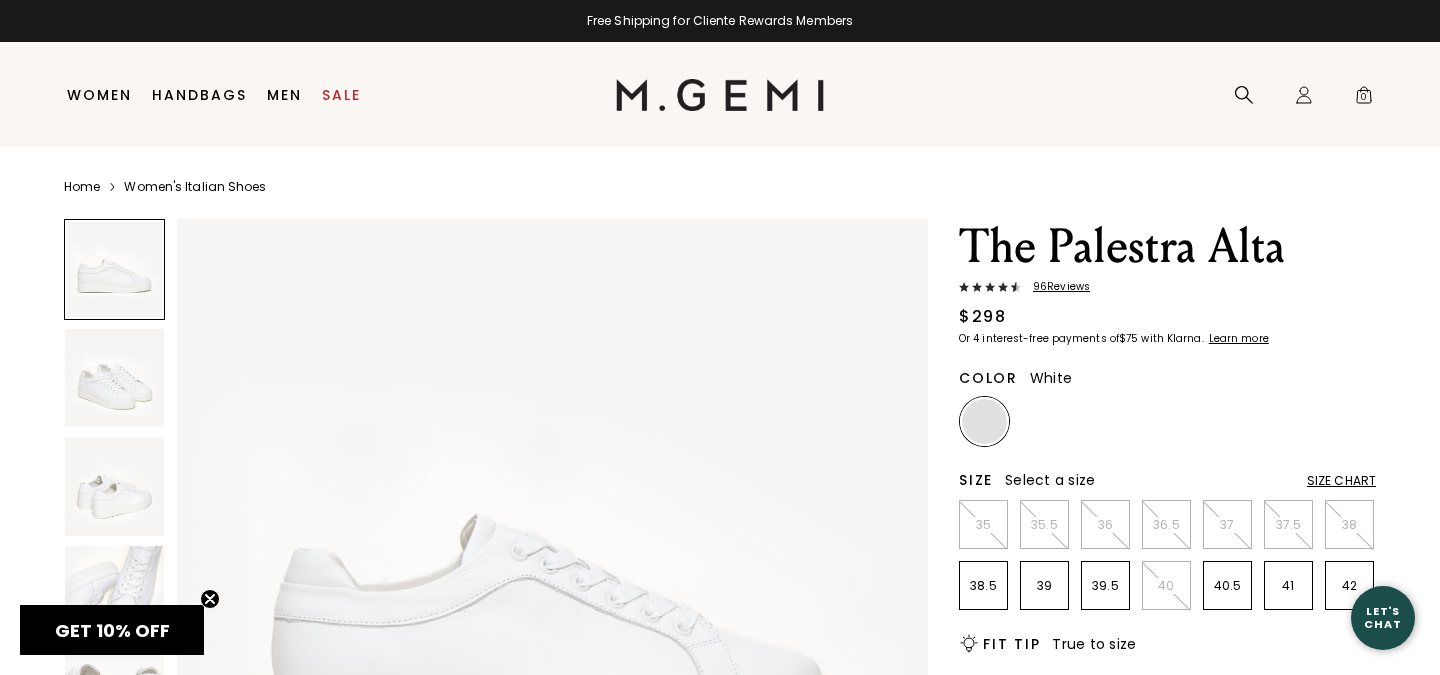 scroll, scrollTop: 0, scrollLeft: 0, axis: both 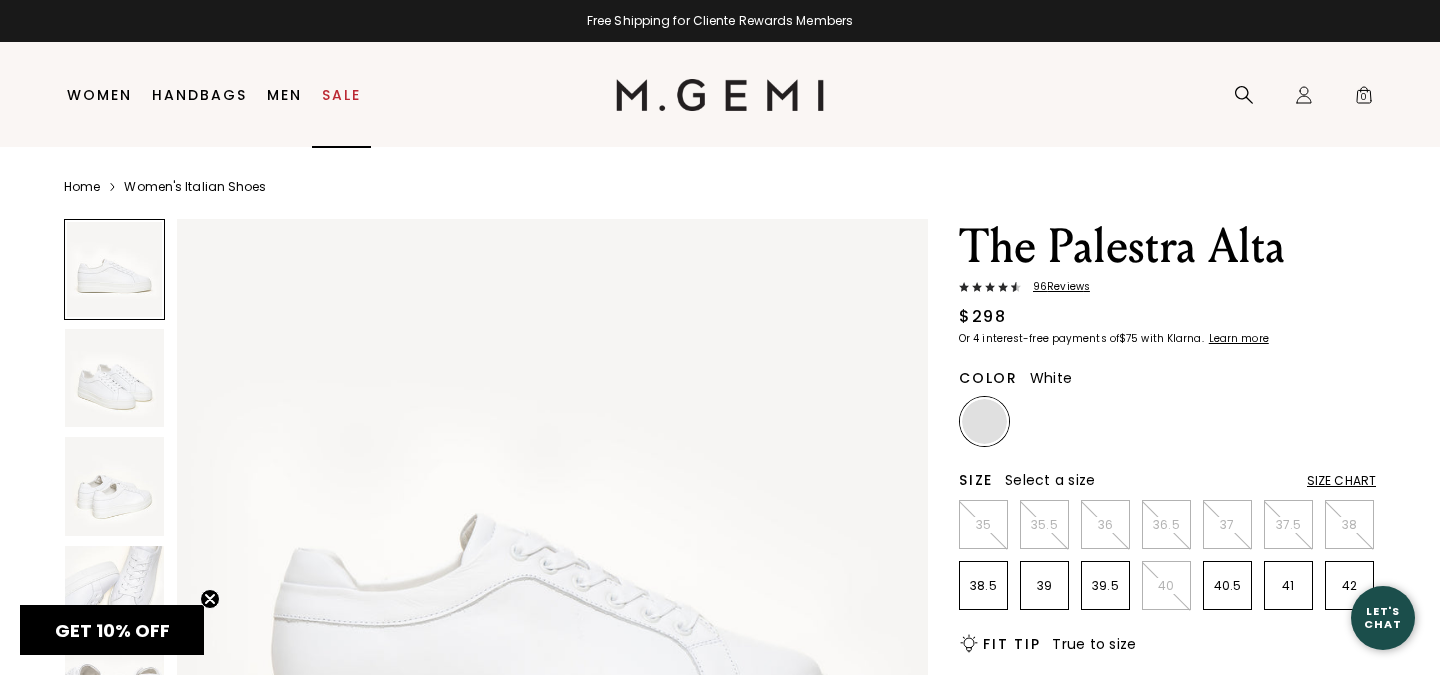 click on "Sale" at bounding box center [341, 95] 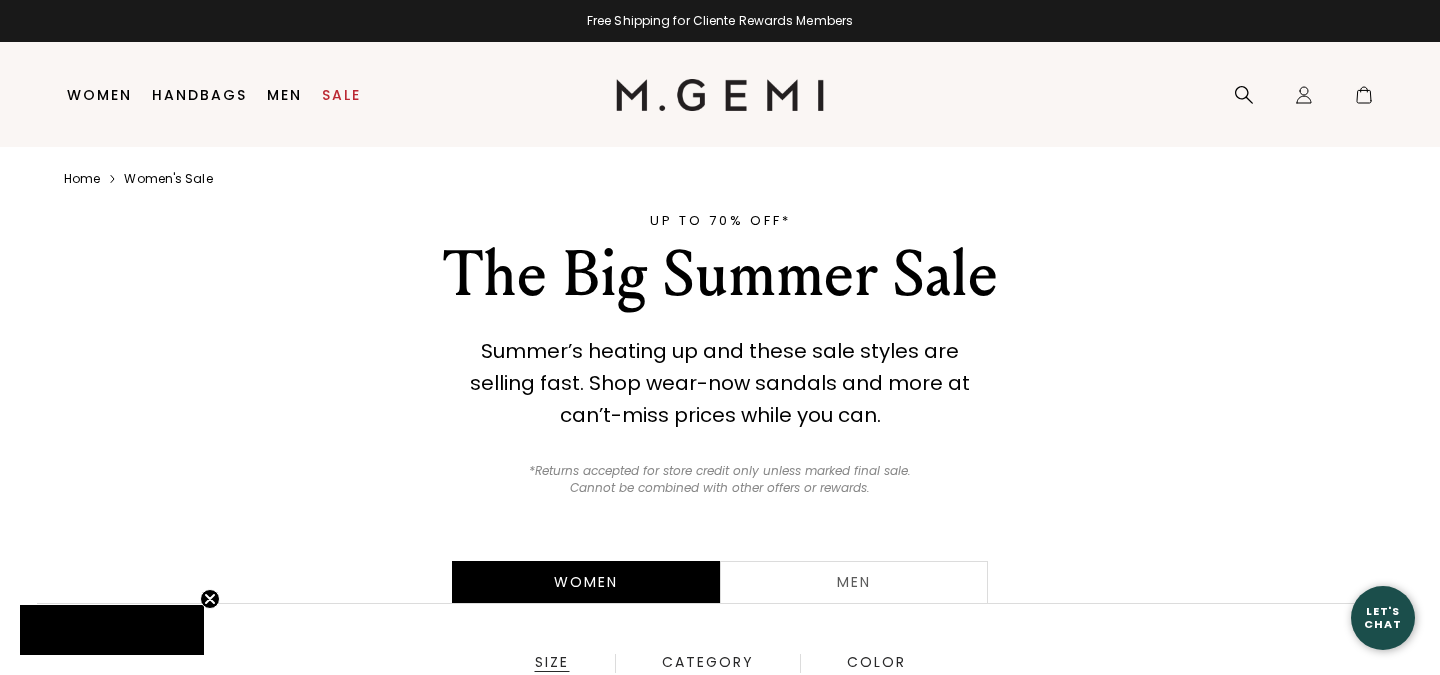 scroll, scrollTop: 0, scrollLeft: 0, axis: both 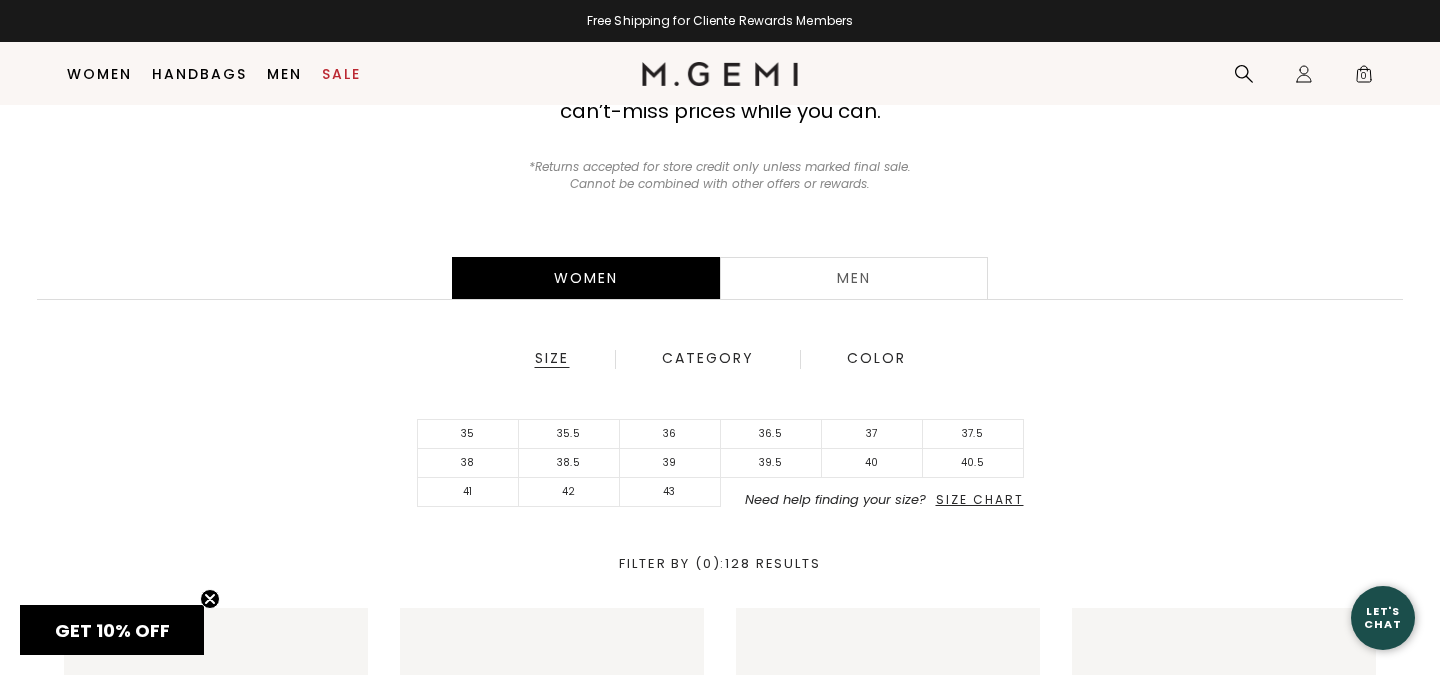 click on "Size Chart" at bounding box center [980, 499] 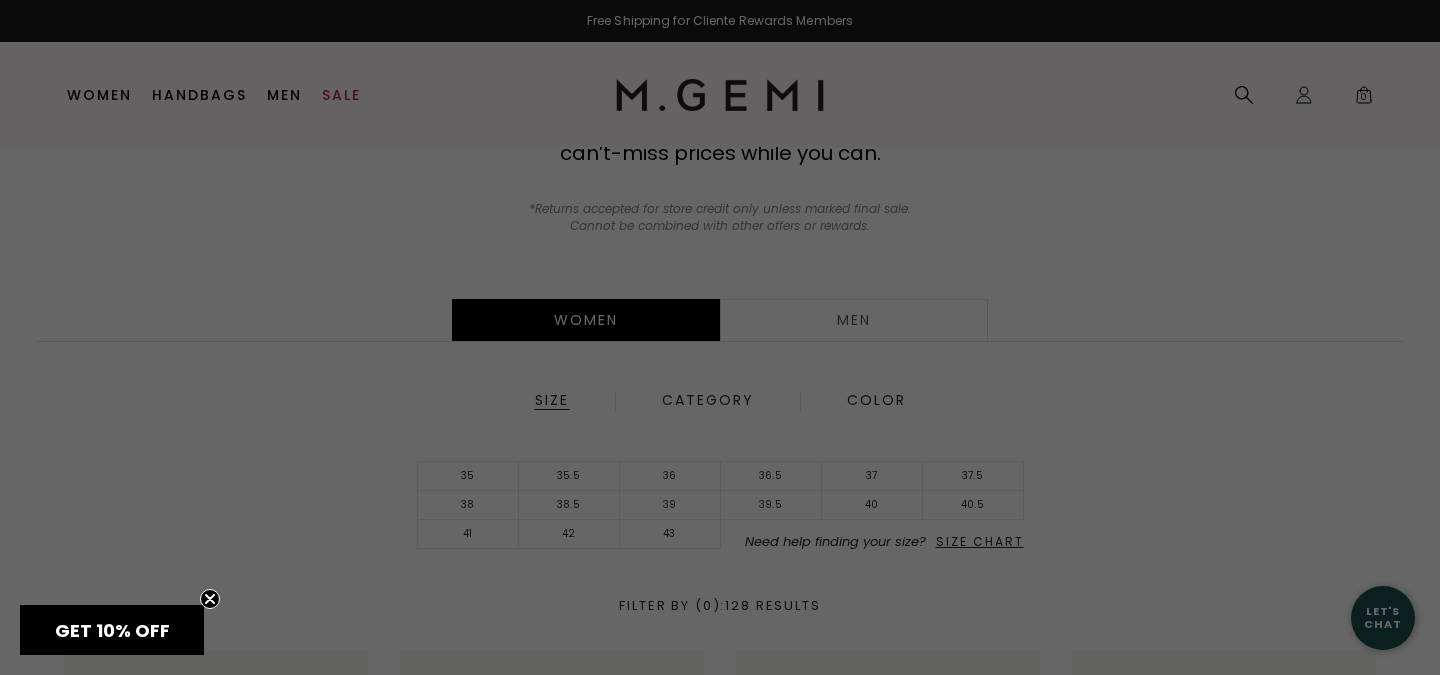 scroll, scrollTop: 0, scrollLeft: 0, axis: both 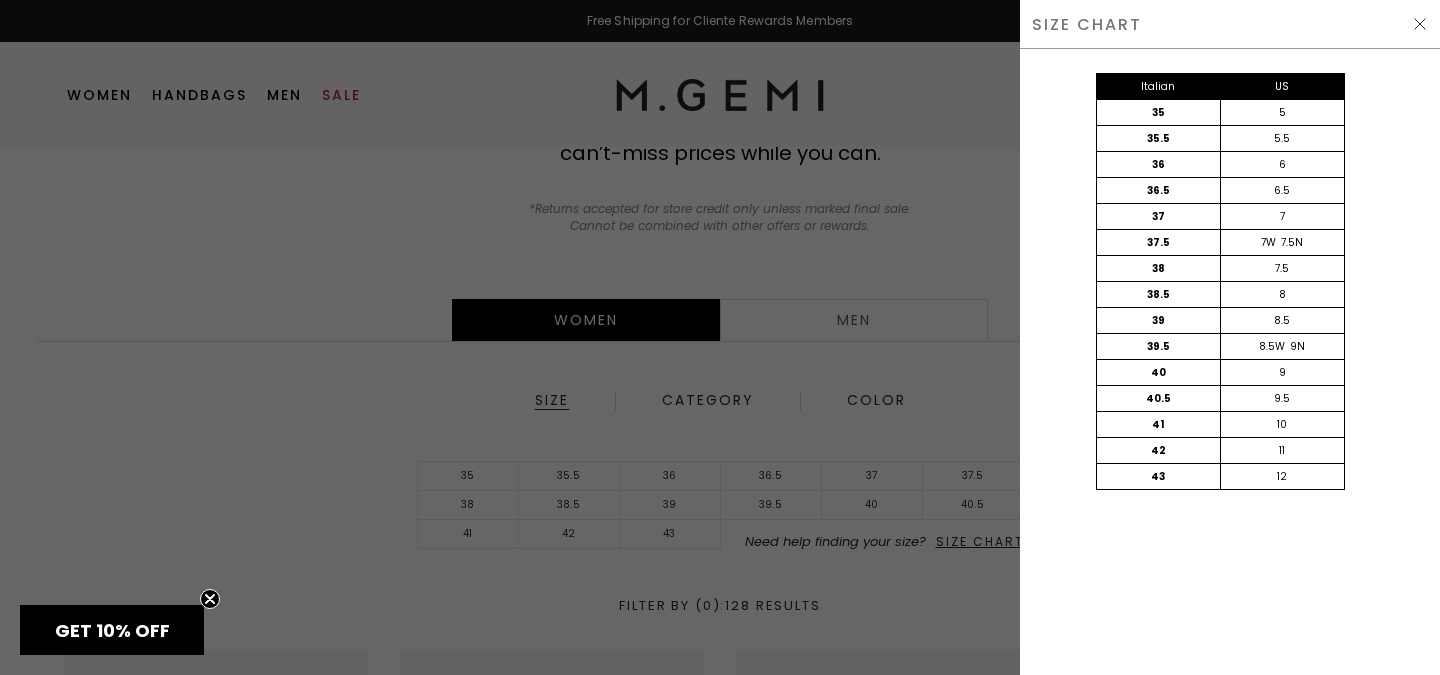 click at bounding box center [1420, 24] 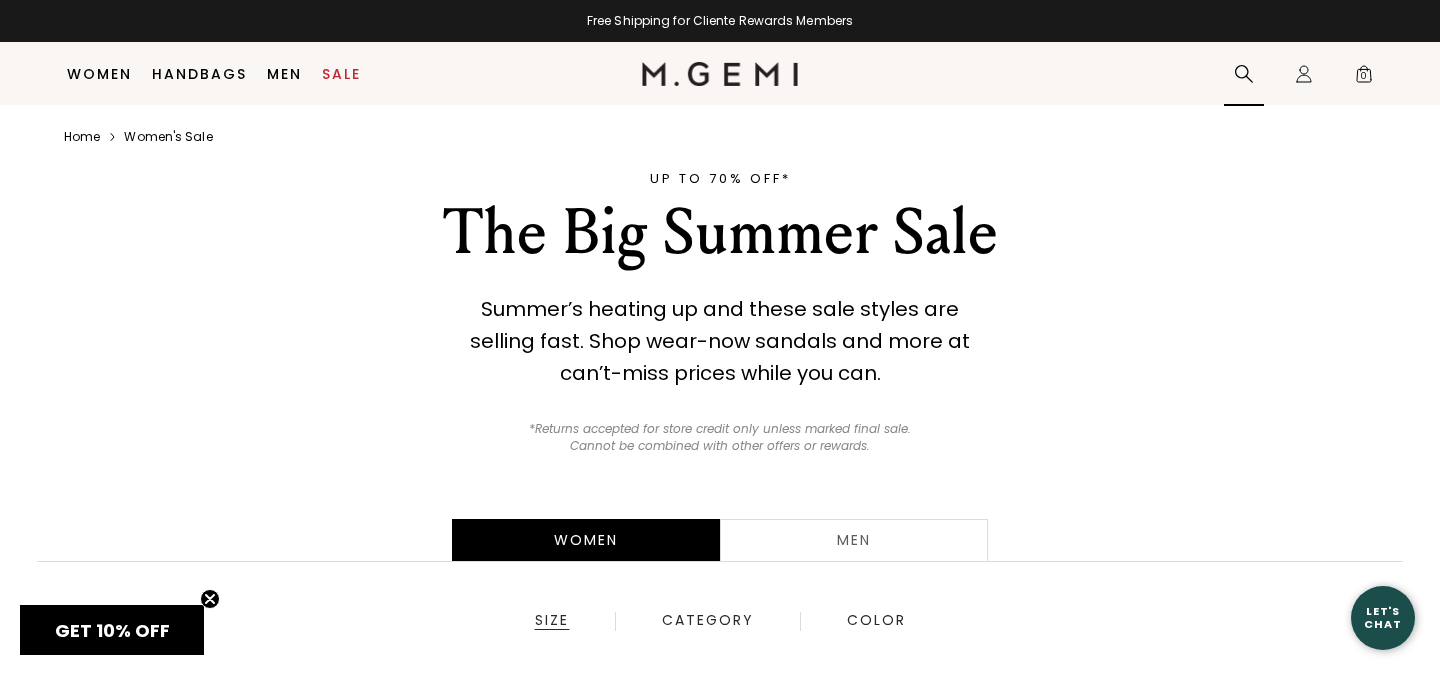 scroll, scrollTop: 262, scrollLeft: 0, axis: vertical 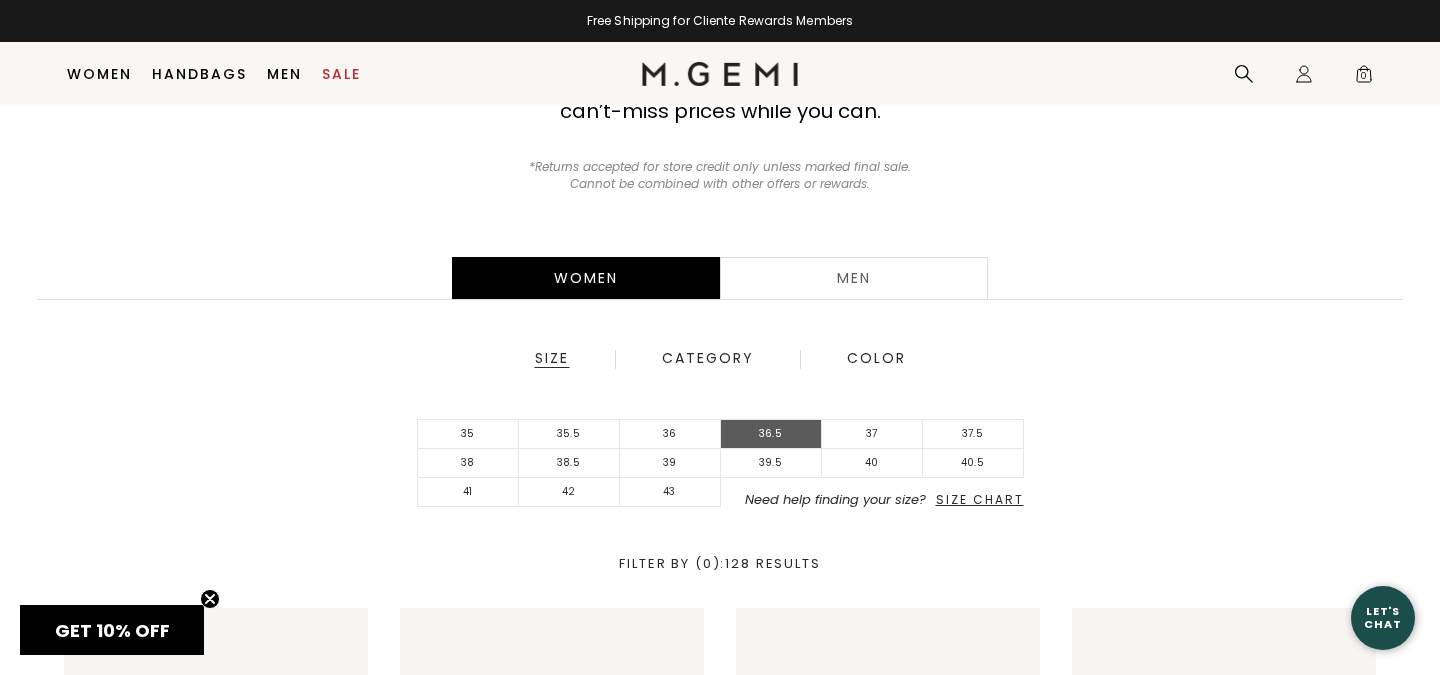 click on "36.5" at bounding box center [771, 434] 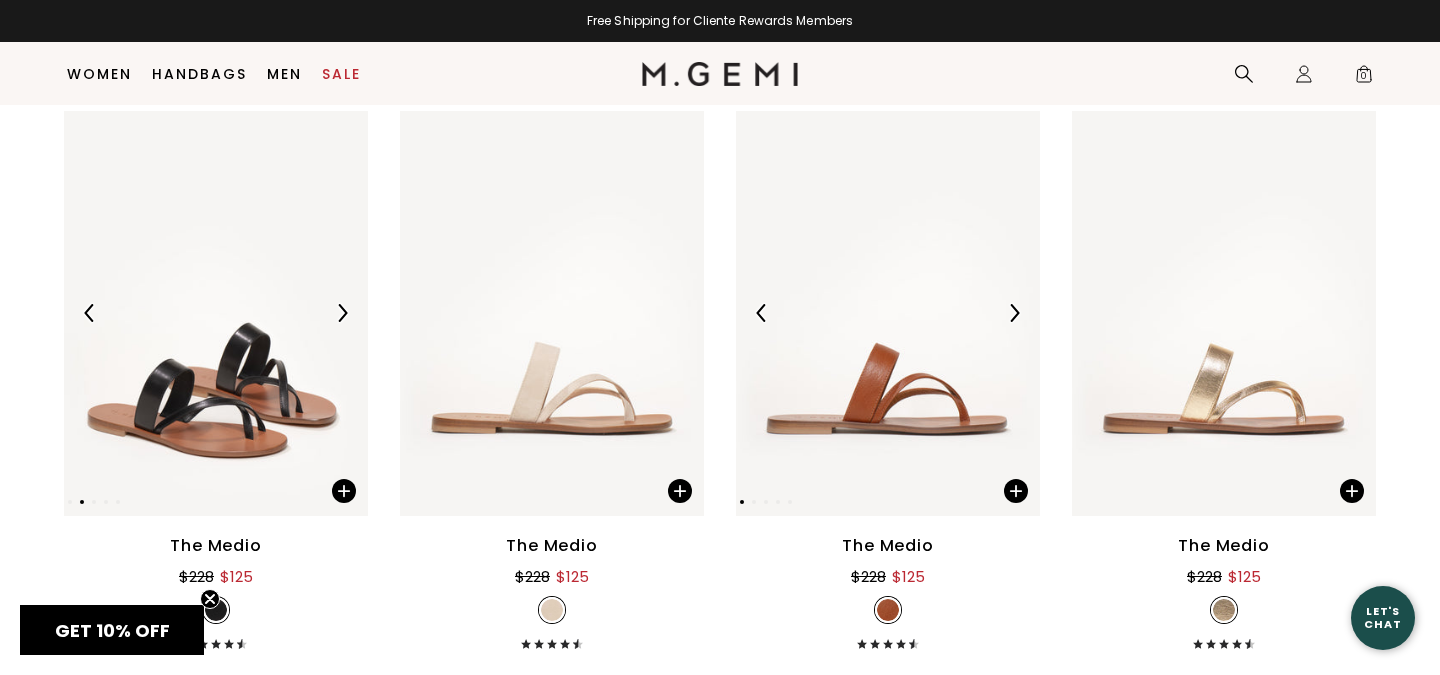 scroll, scrollTop: 803, scrollLeft: 0, axis: vertical 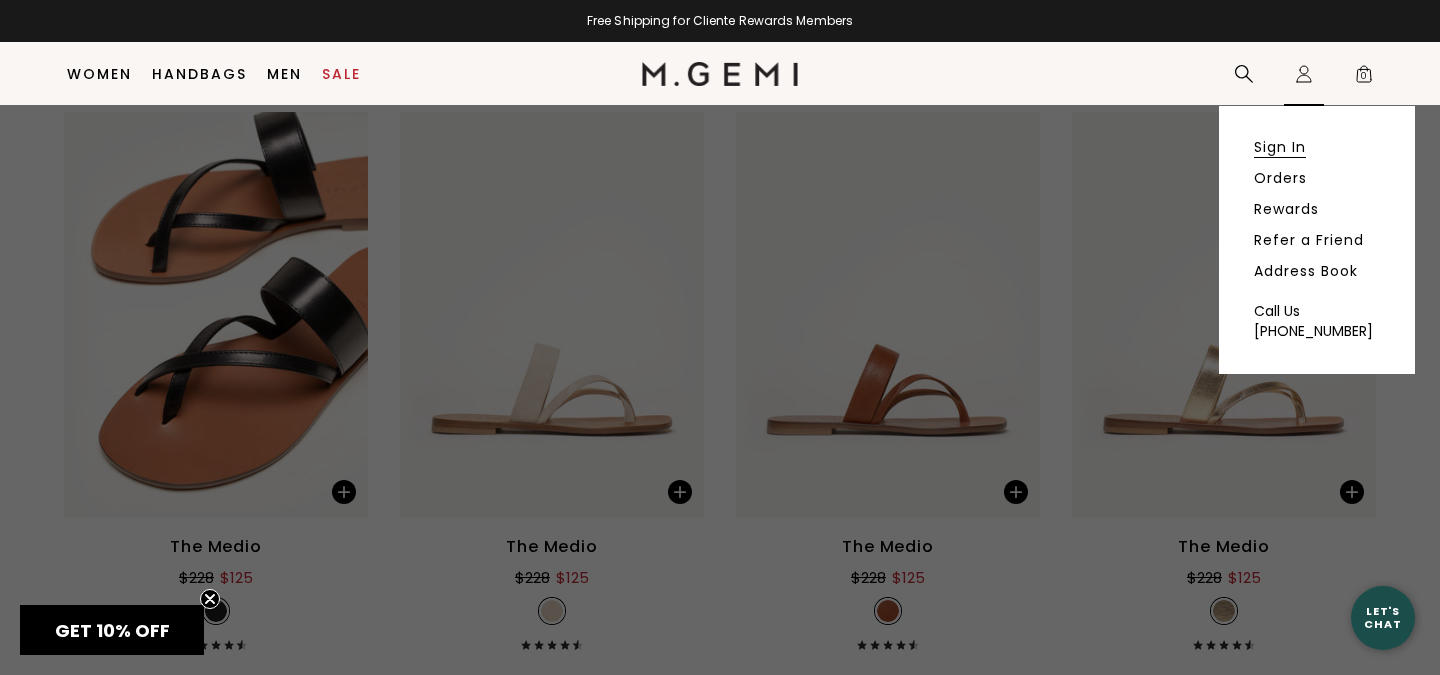 click on "Sign In" at bounding box center [1280, 147] 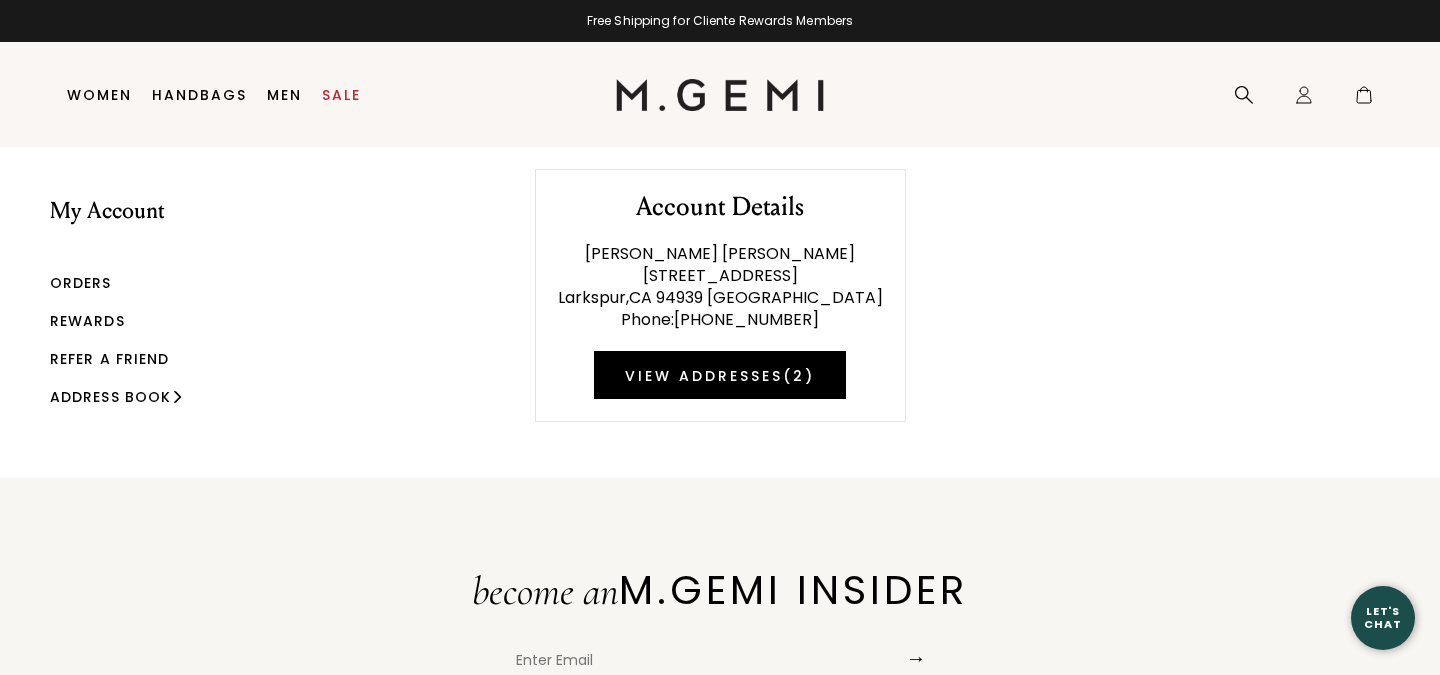 scroll, scrollTop: 0, scrollLeft: 0, axis: both 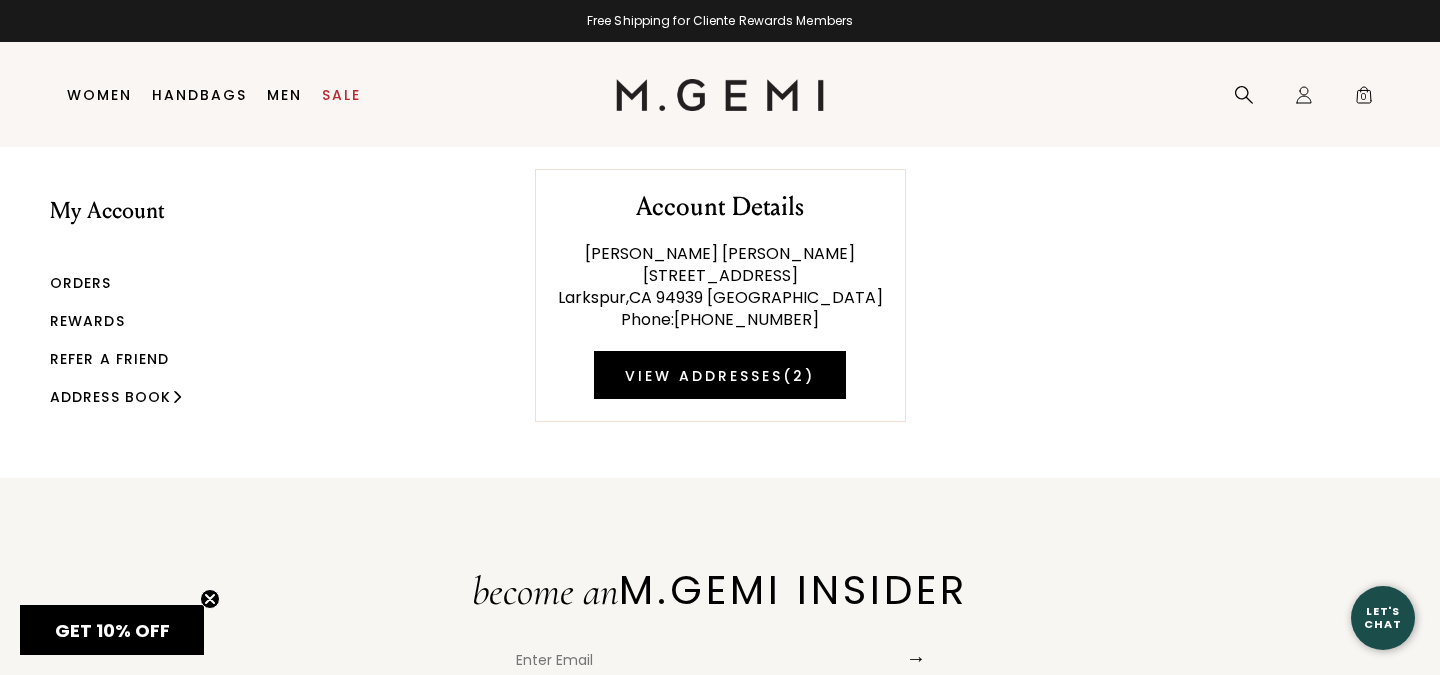 click on "Rewards" at bounding box center [87, 321] 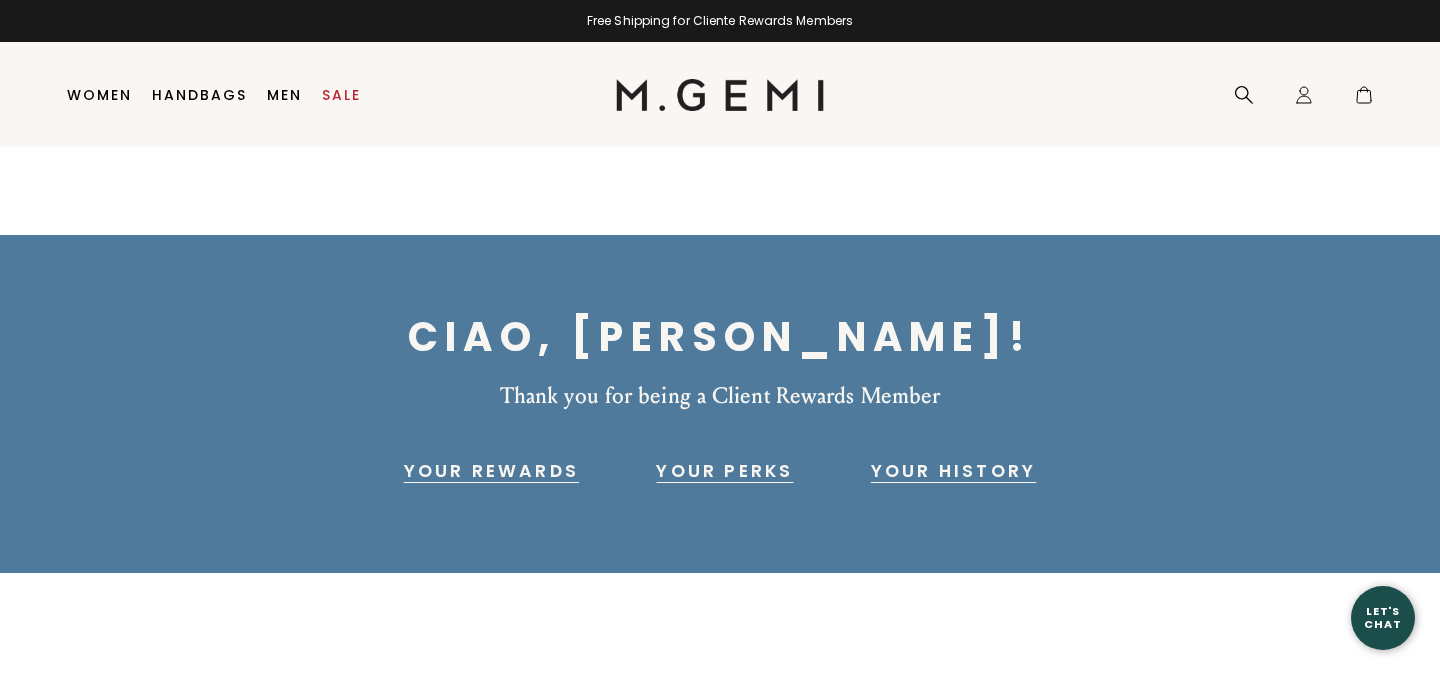 scroll, scrollTop: 0, scrollLeft: 0, axis: both 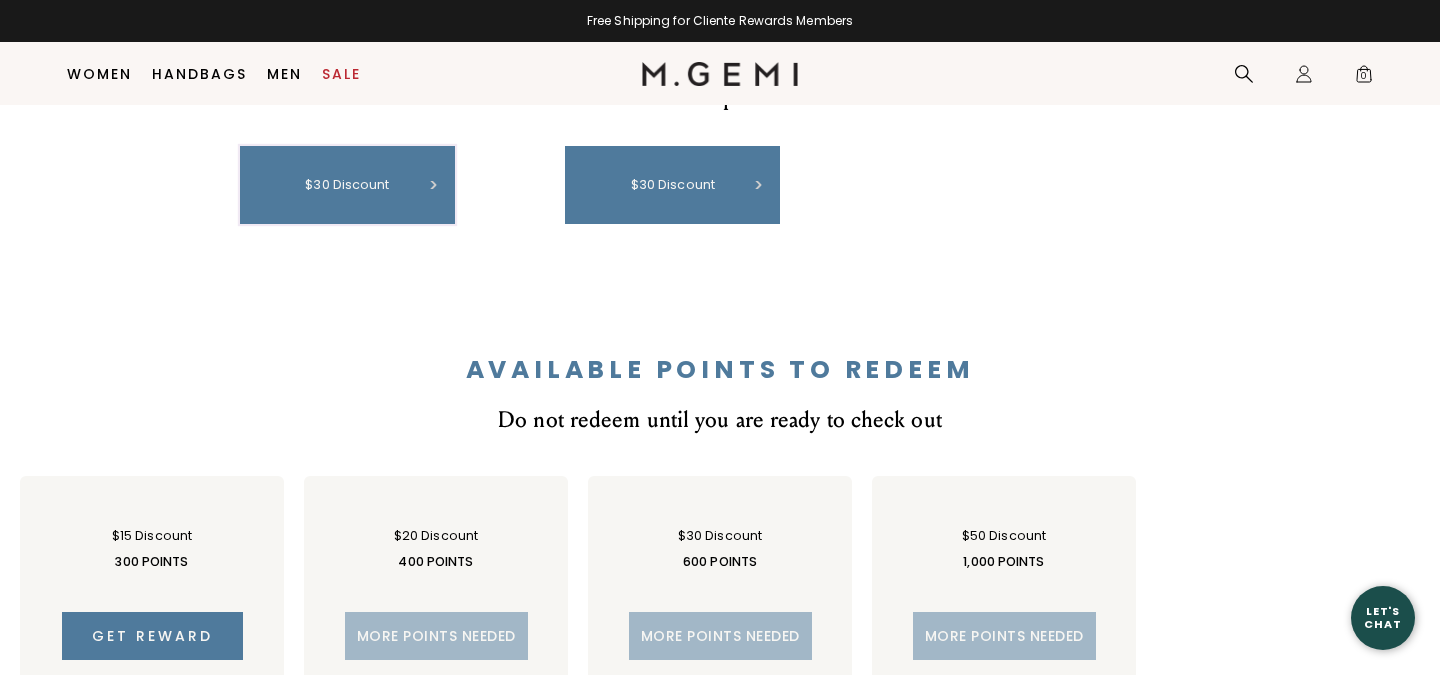 click at bounding box center (433, 185) 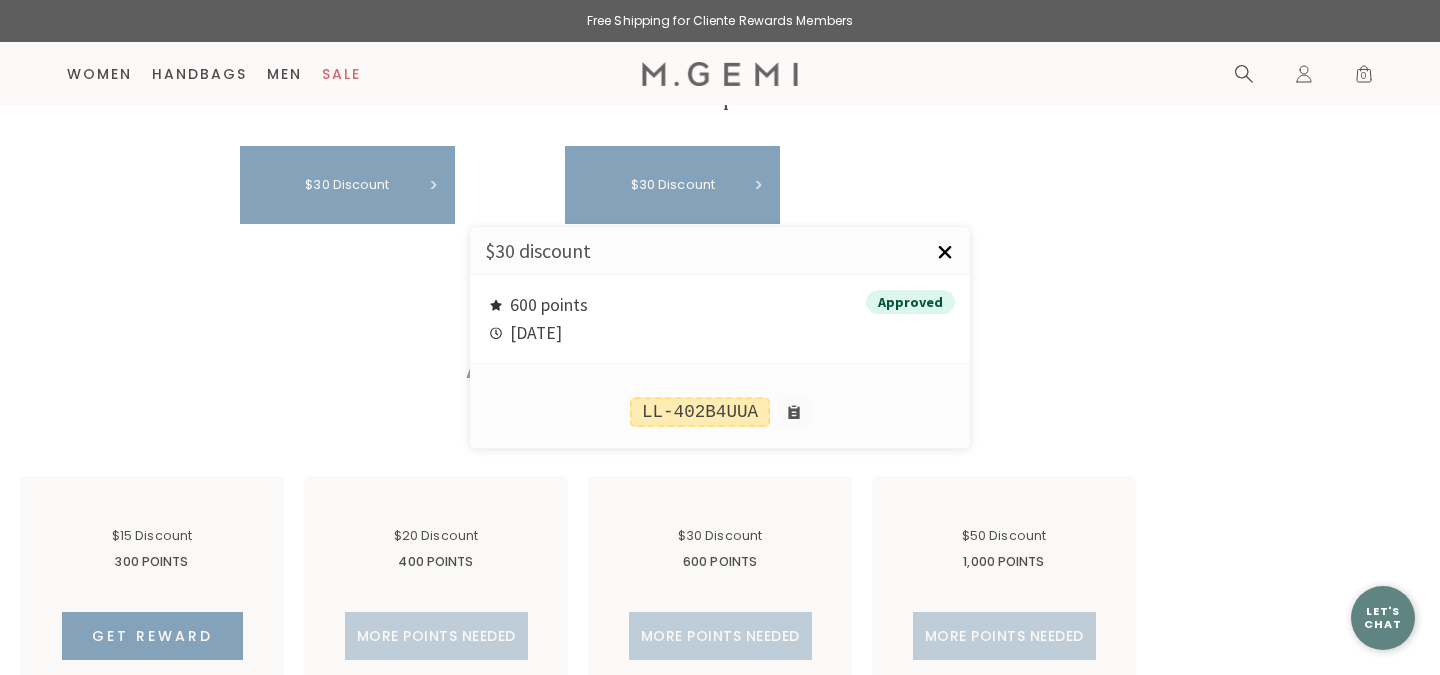 click on "×" at bounding box center (945, 252) 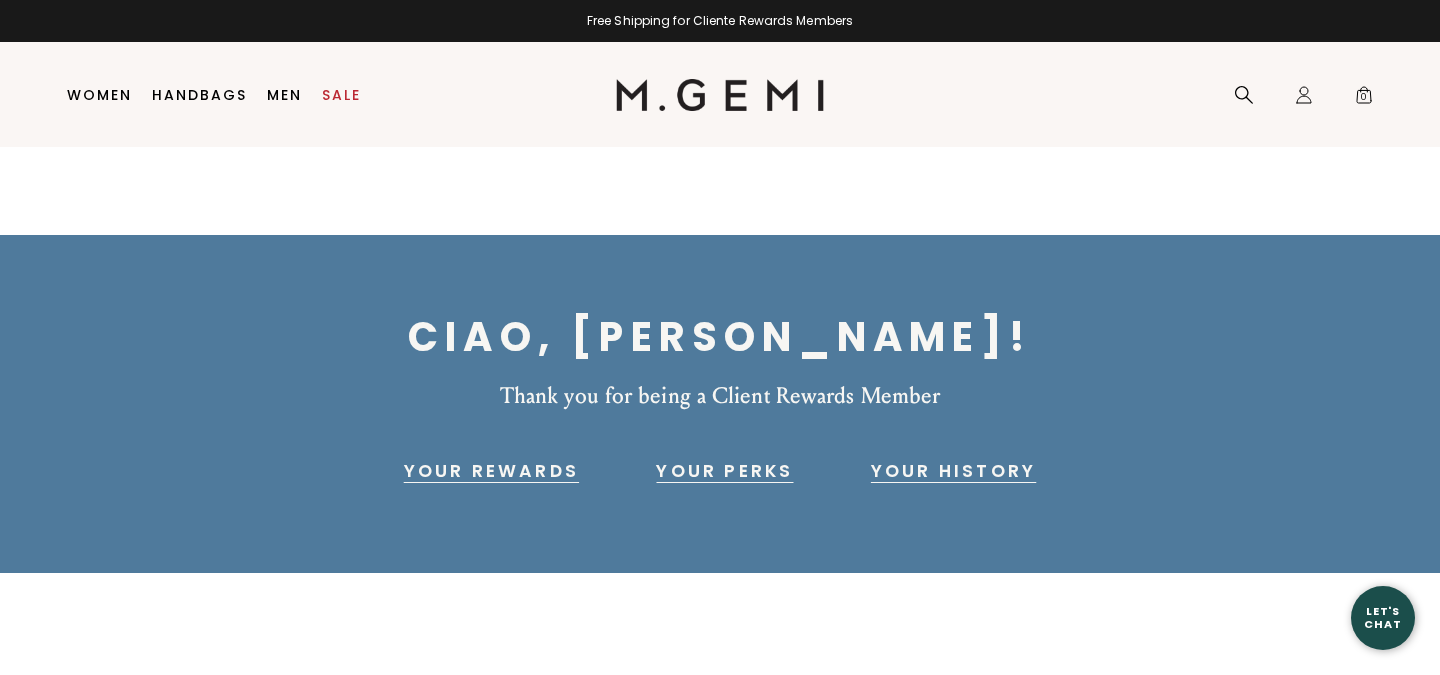scroll, scrollTop: 0, scrollLeft: 0, axis: both 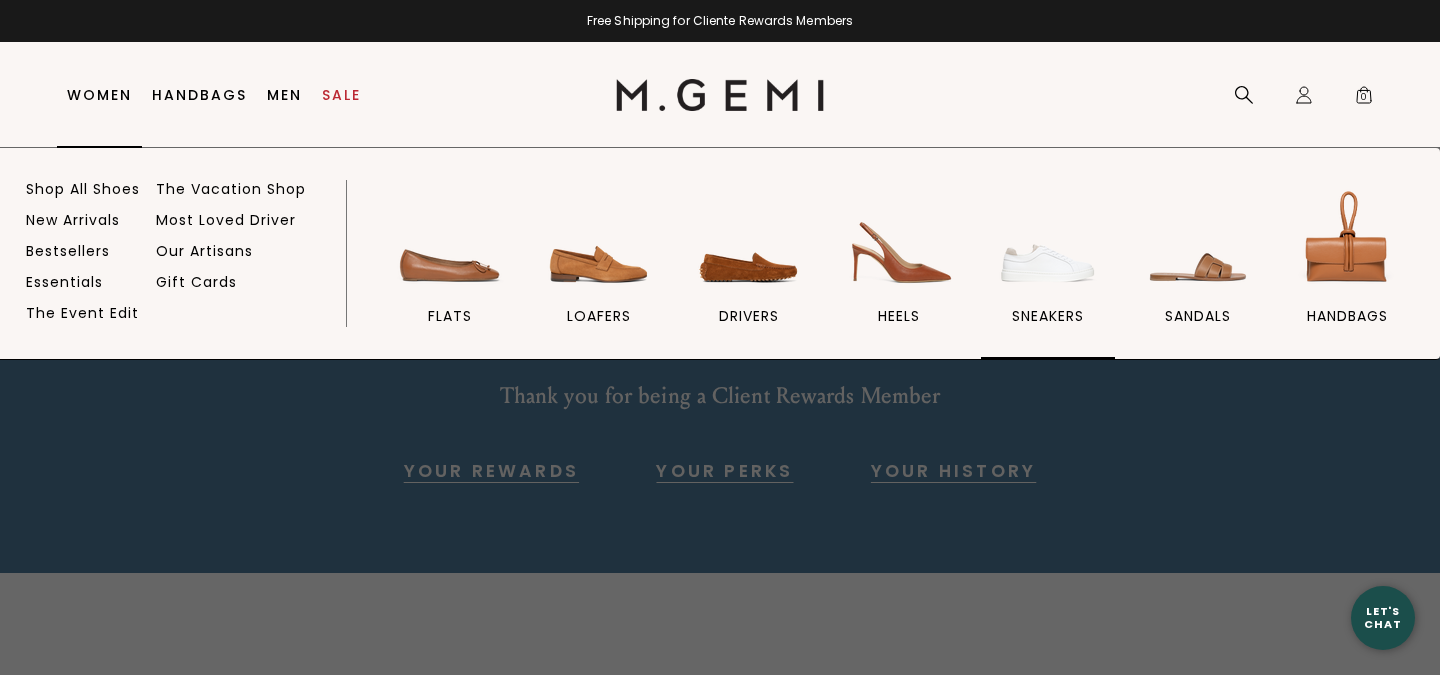 click at bounding box center [1048, 241] 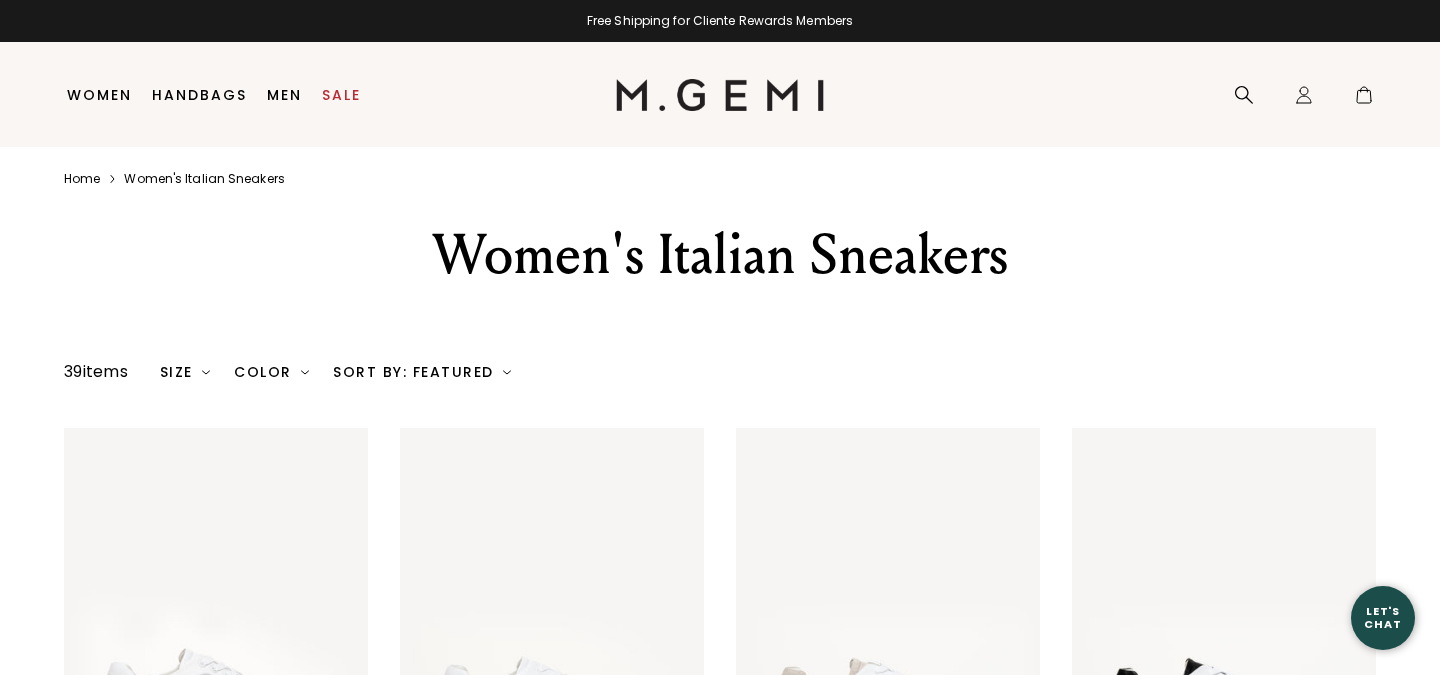 scroll, scrollTop: 0, scrollLeft: 0, axis: both 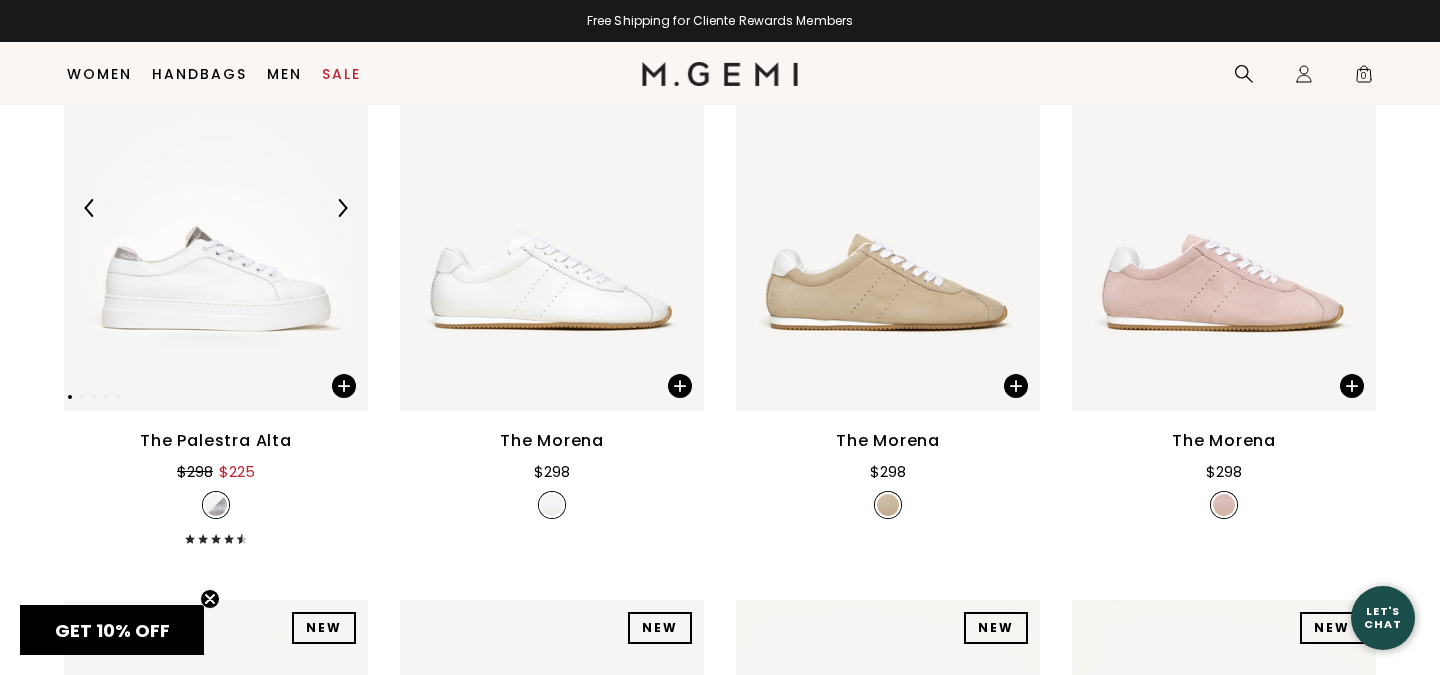 click at bounding box center (216, 208) 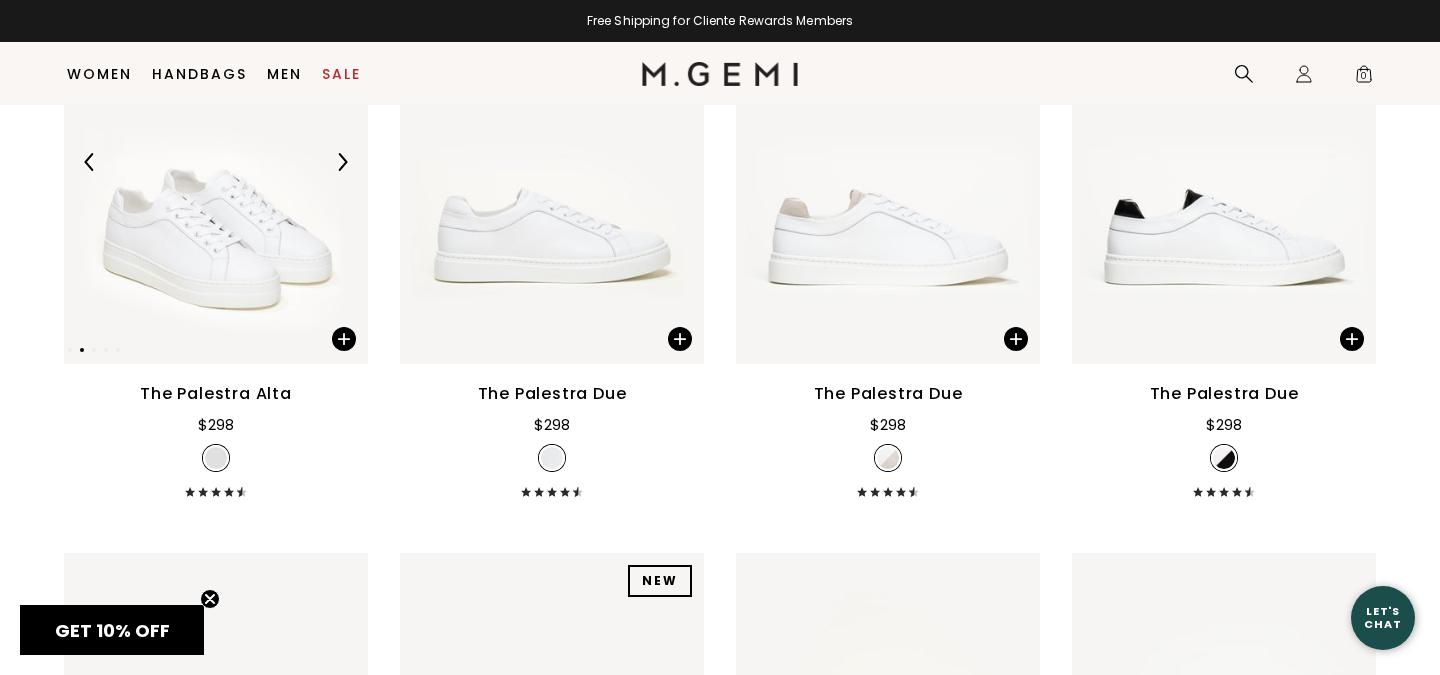 scroll, scrollTop: 425, scrollLeft: 0, axis: vertical 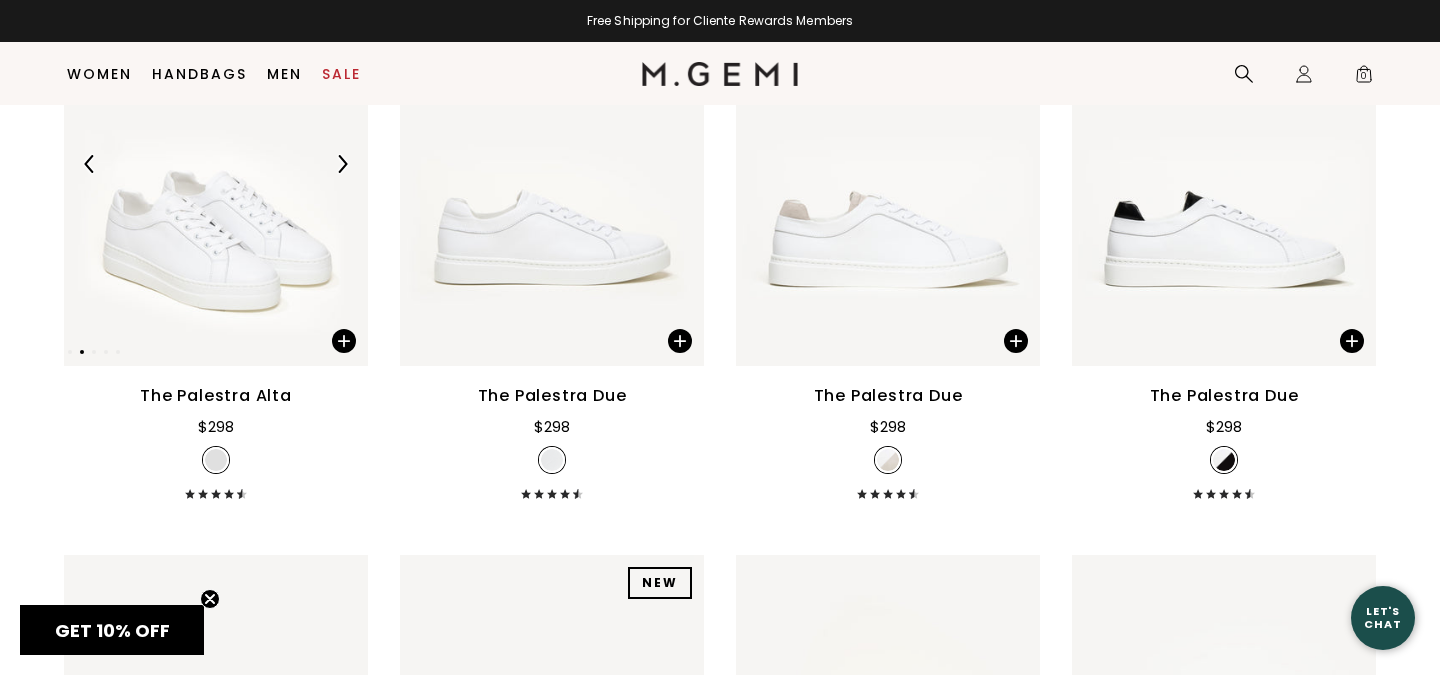 click at bounding box center [216, 163] 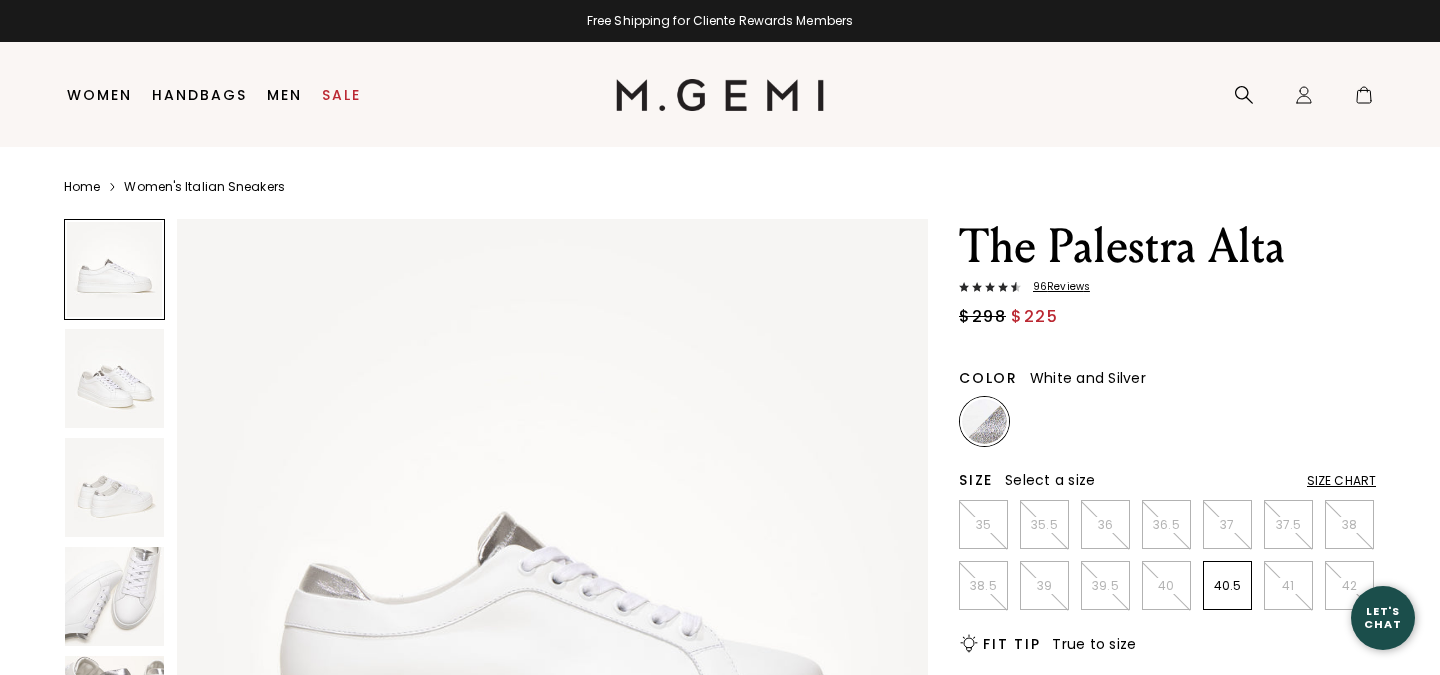 scroll, scrollTop: 0, scrollLeft: 0, axis: both 